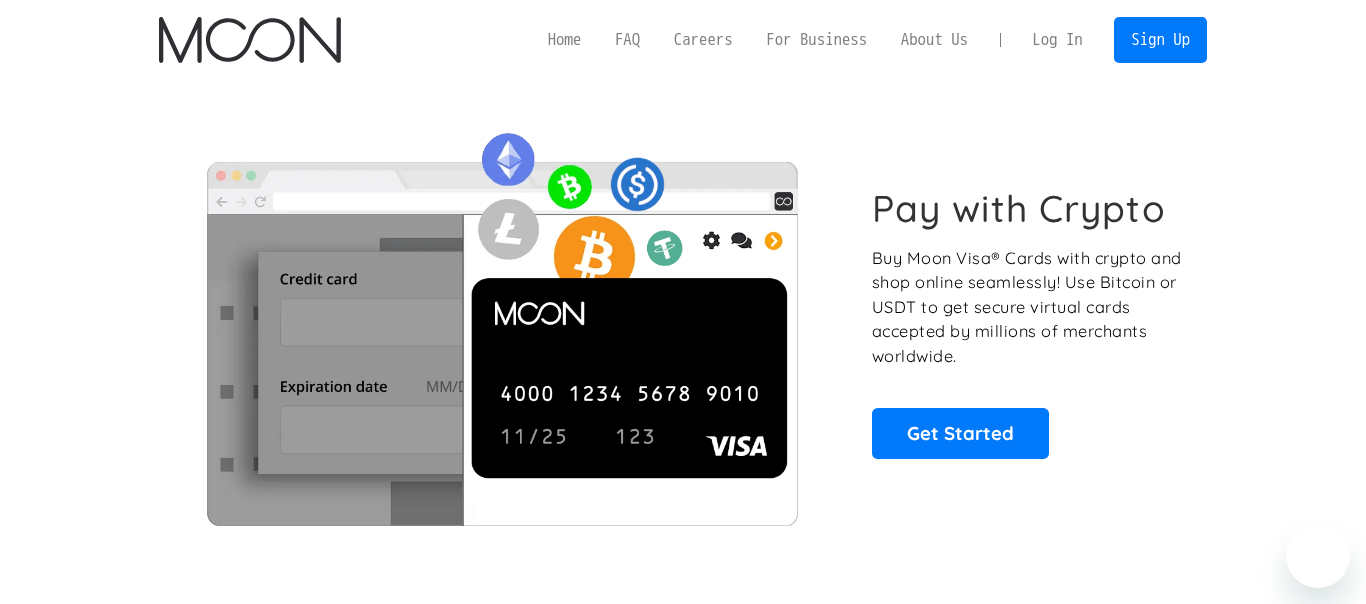 scroll, scrollTop: 0, scrollLeft: 0, axis: both 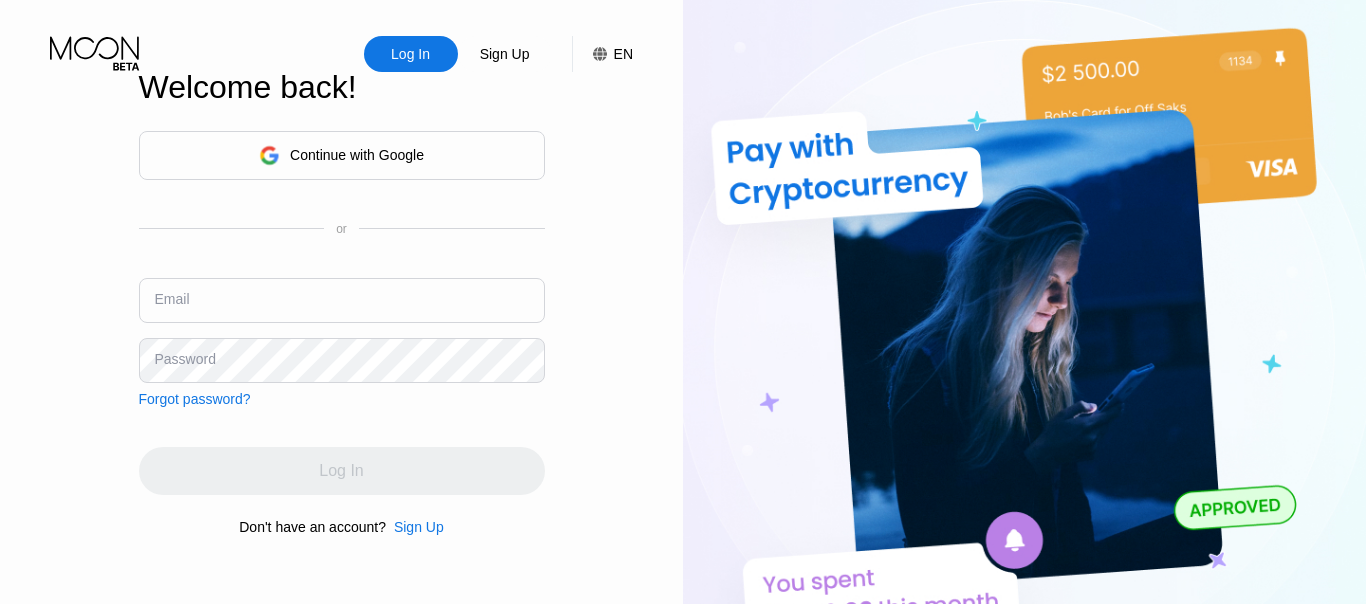 click at bounding box center (342, 300) 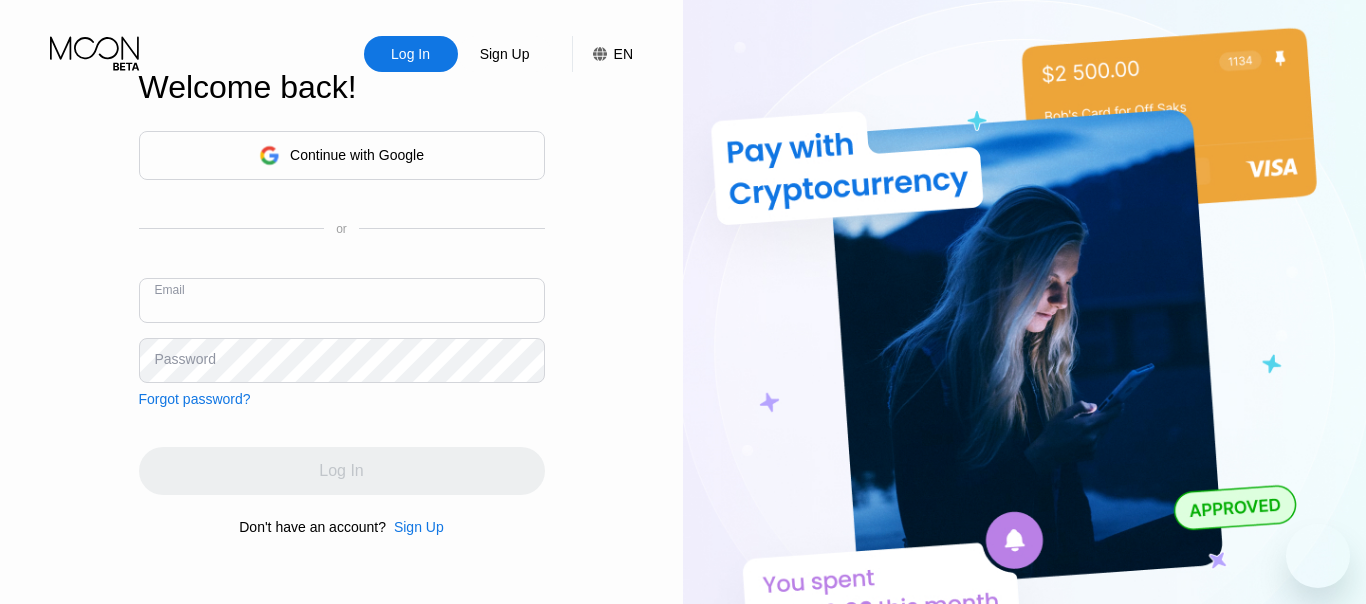 click at bounding box center (342, 300) 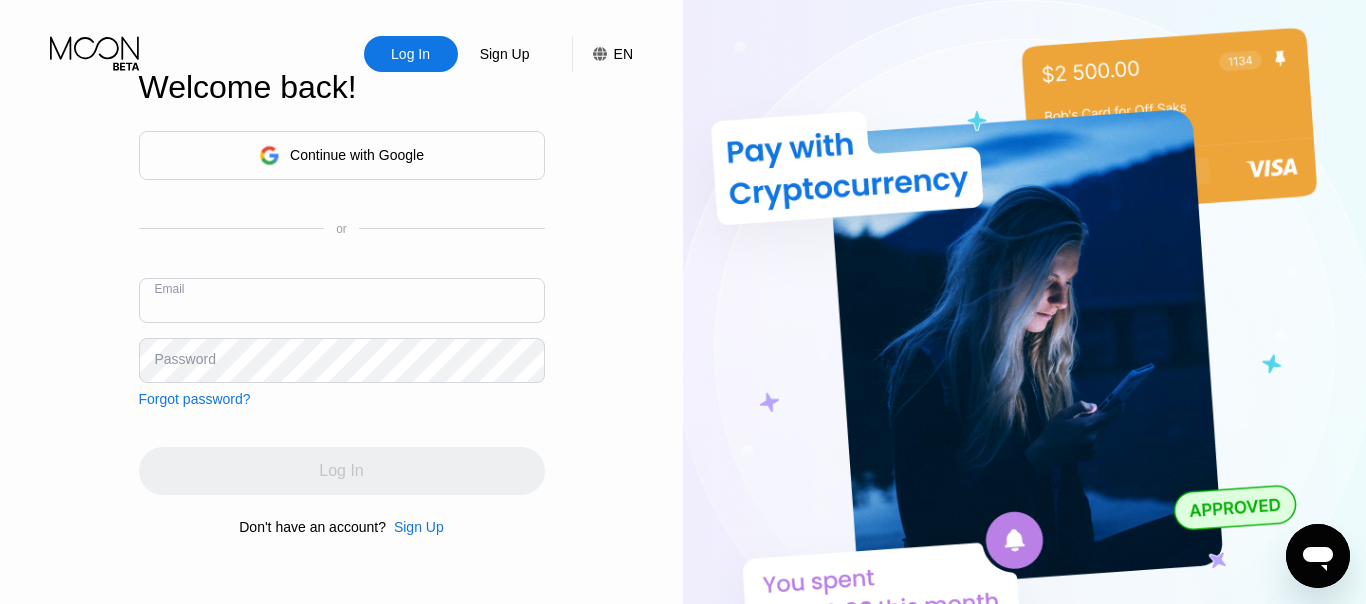 scroll, scrollTop: 0, scrollLeft: 0, axis: both 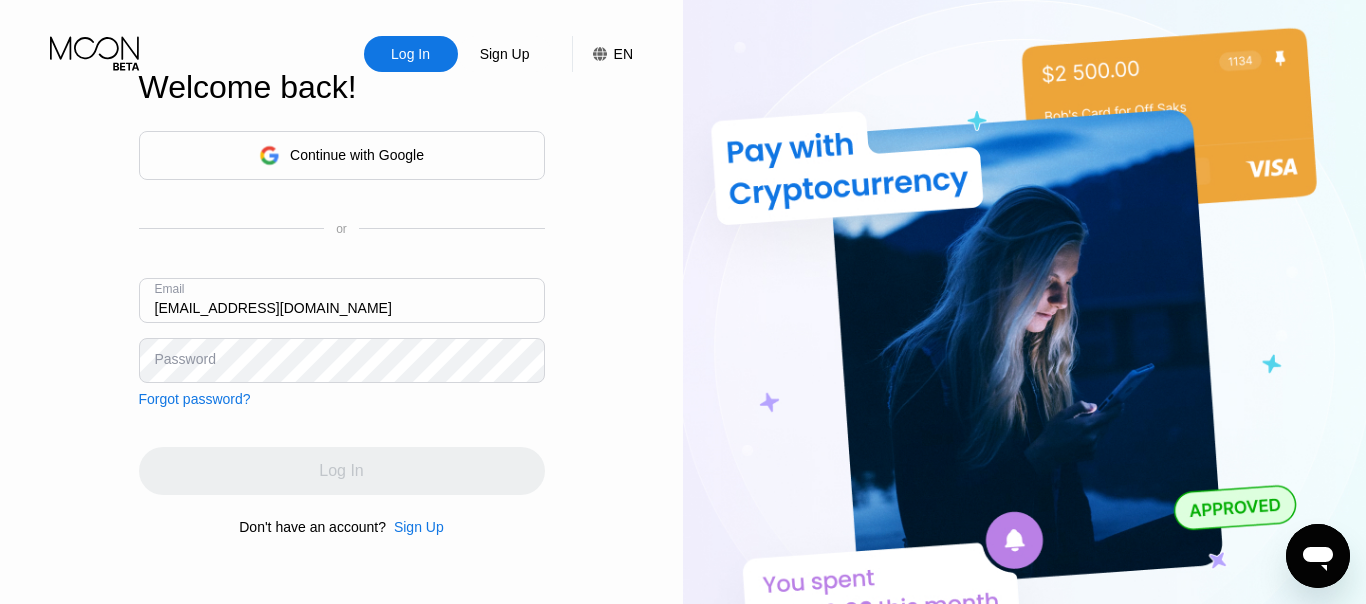 type on "julien.moog47@gmail.com" 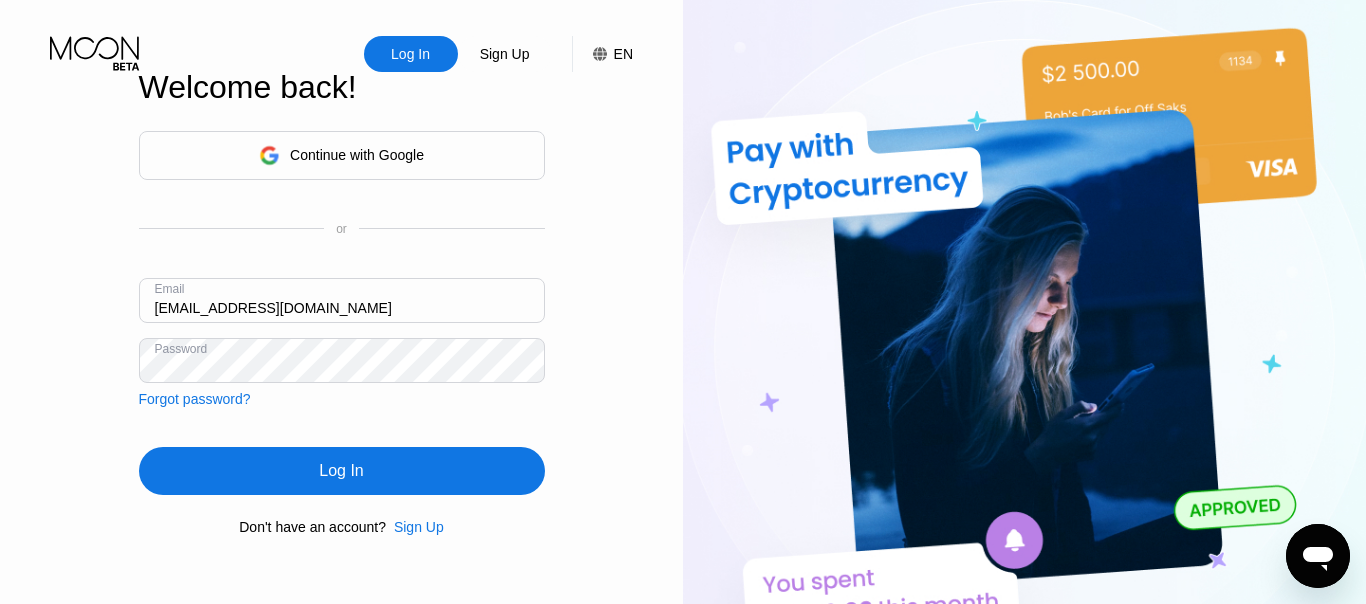 click on "Log In" at bounding box center [342, 471] 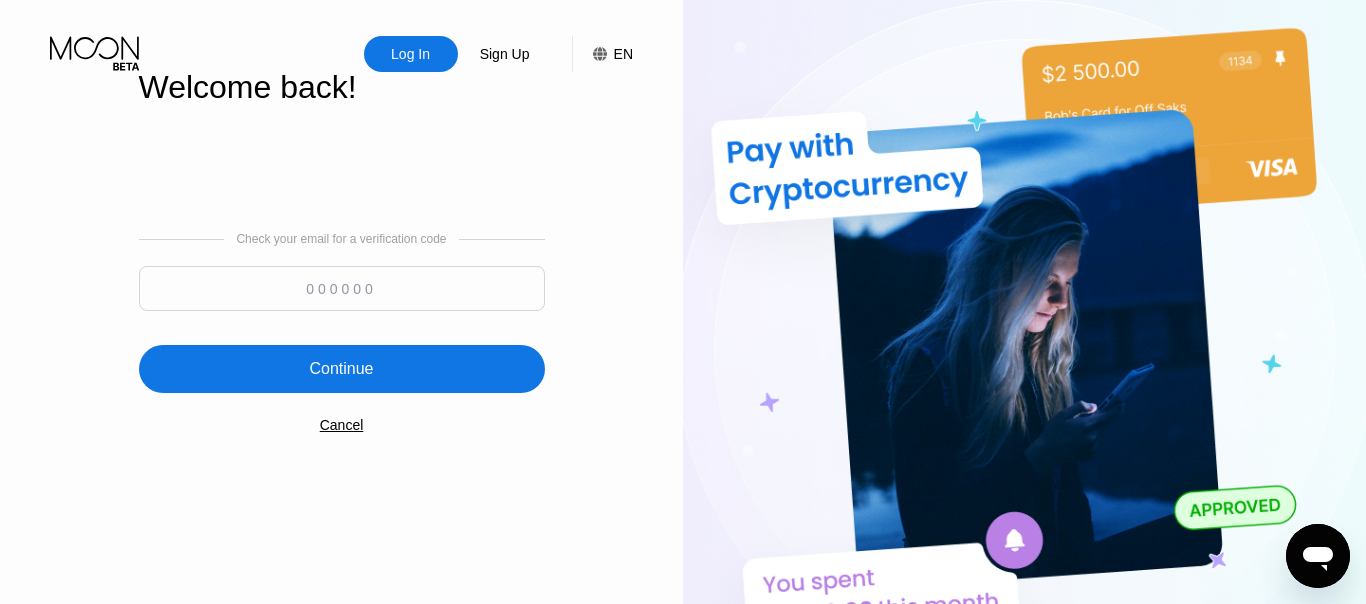 click at bounding box center [342, 288] 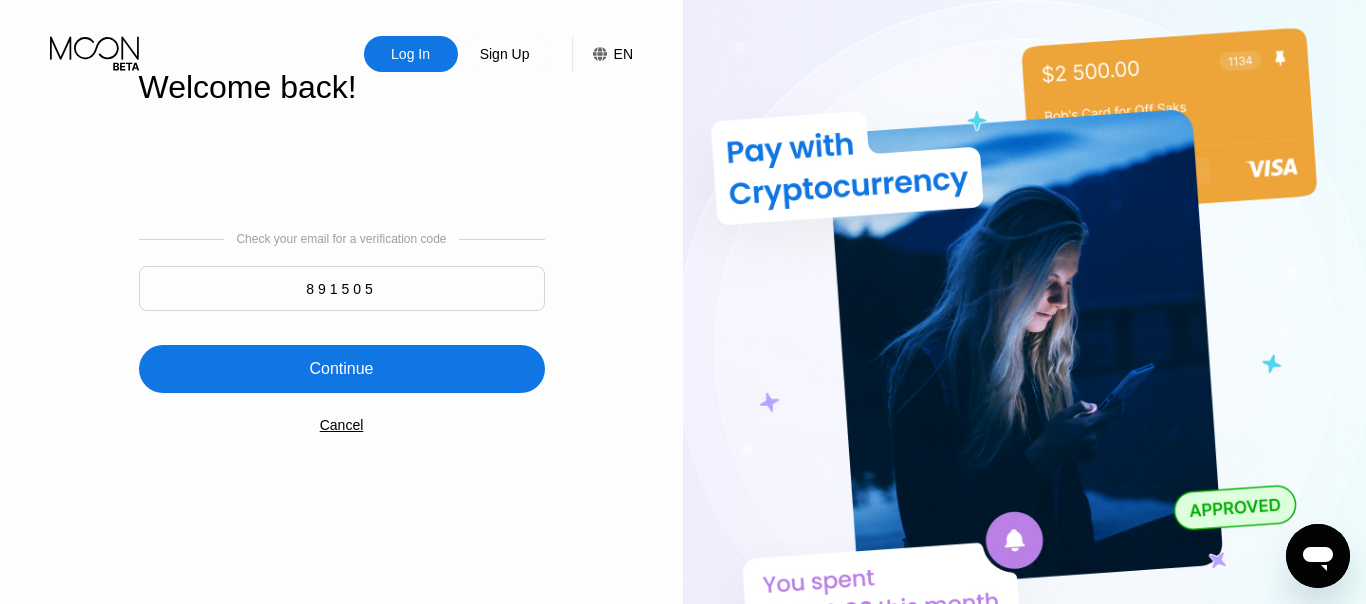 type on "891505" 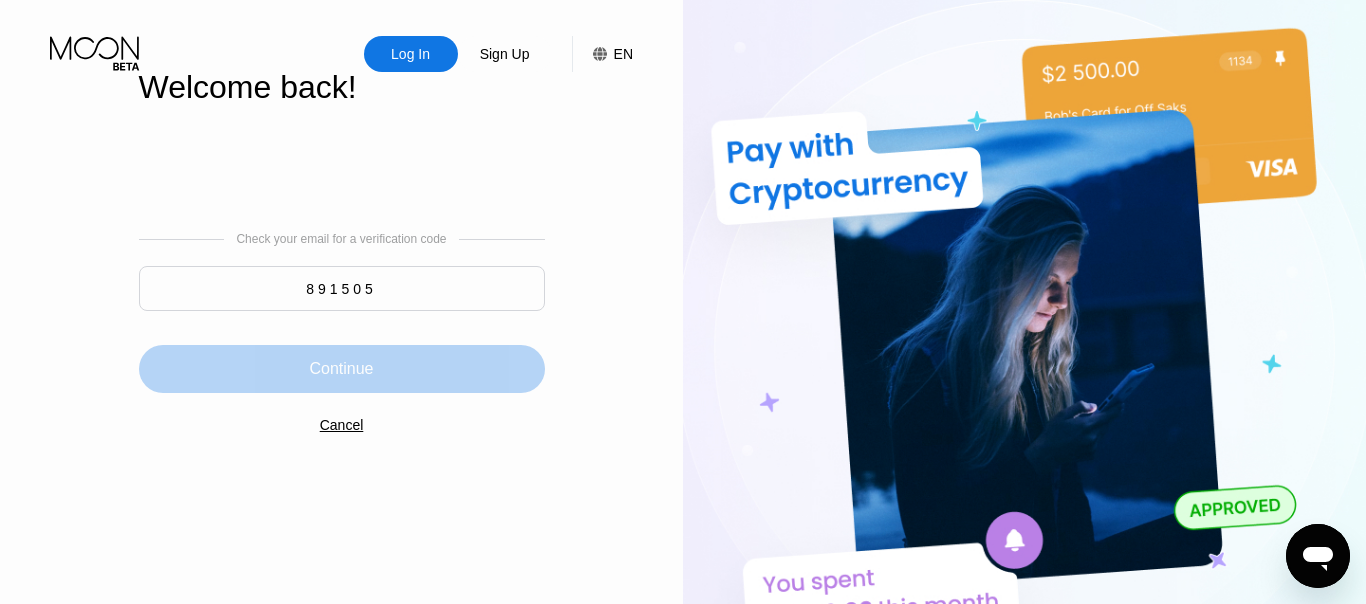 click on "Continue" at bounding box center (342, 369) 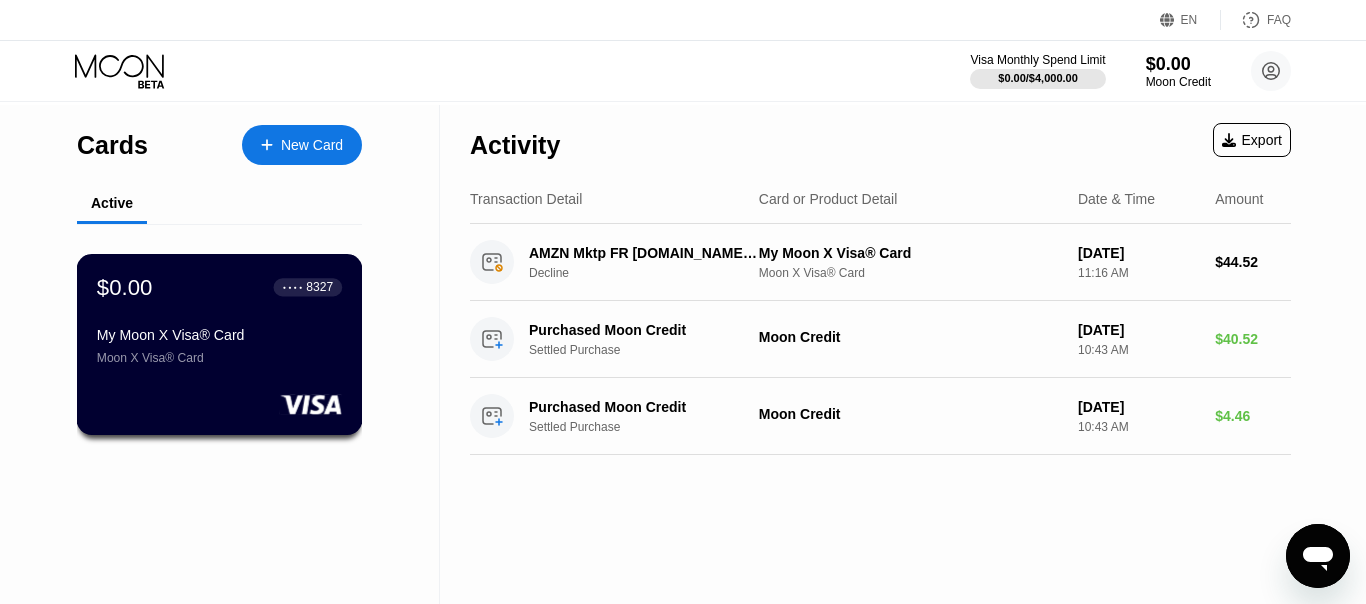 click on "My Moon X Visa® Card" at bounding box center [219, 335] 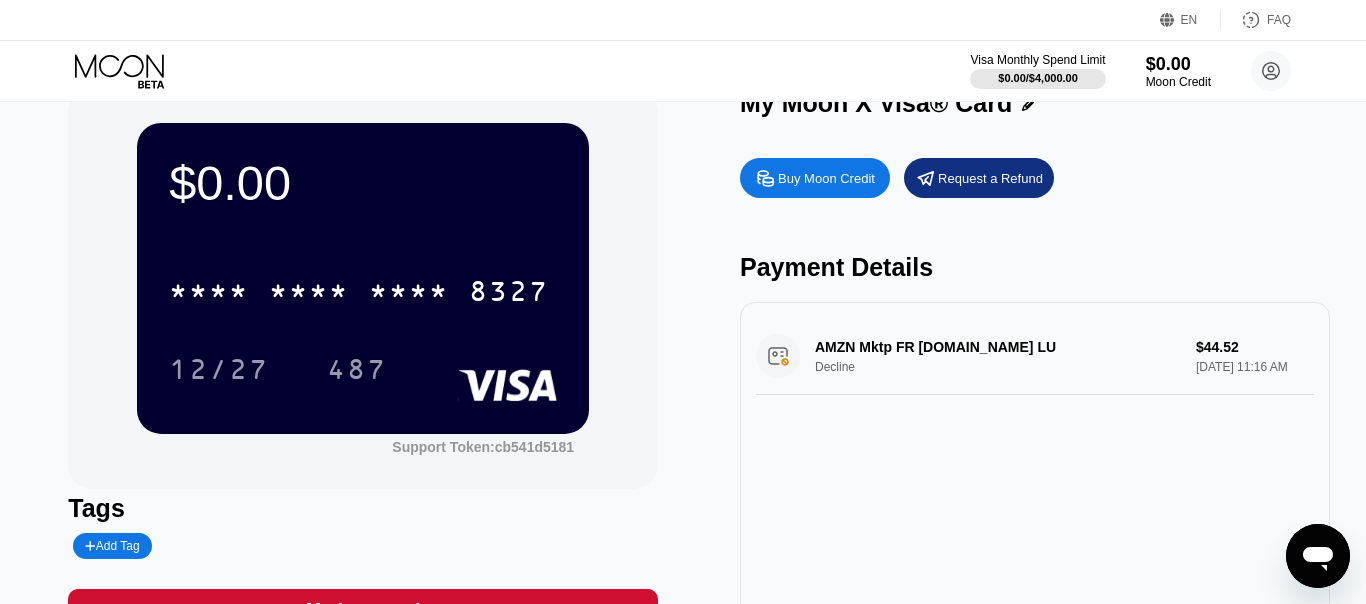 scroll, scrollTop: 0, scrollLeft: 0, axis: both 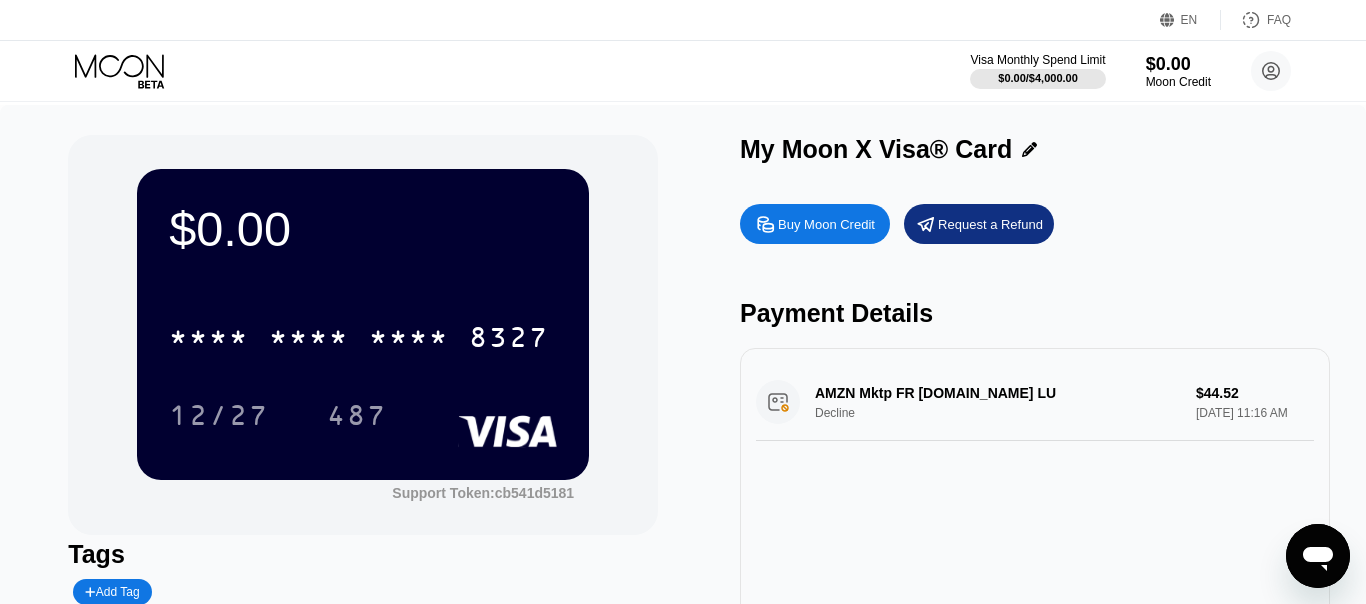 click on "AMZN Mktp FR             AMAZON.FR    LU Decline $44.52 Feb 06, 2025 11:16 AM" at bounding box center (1035, 402) 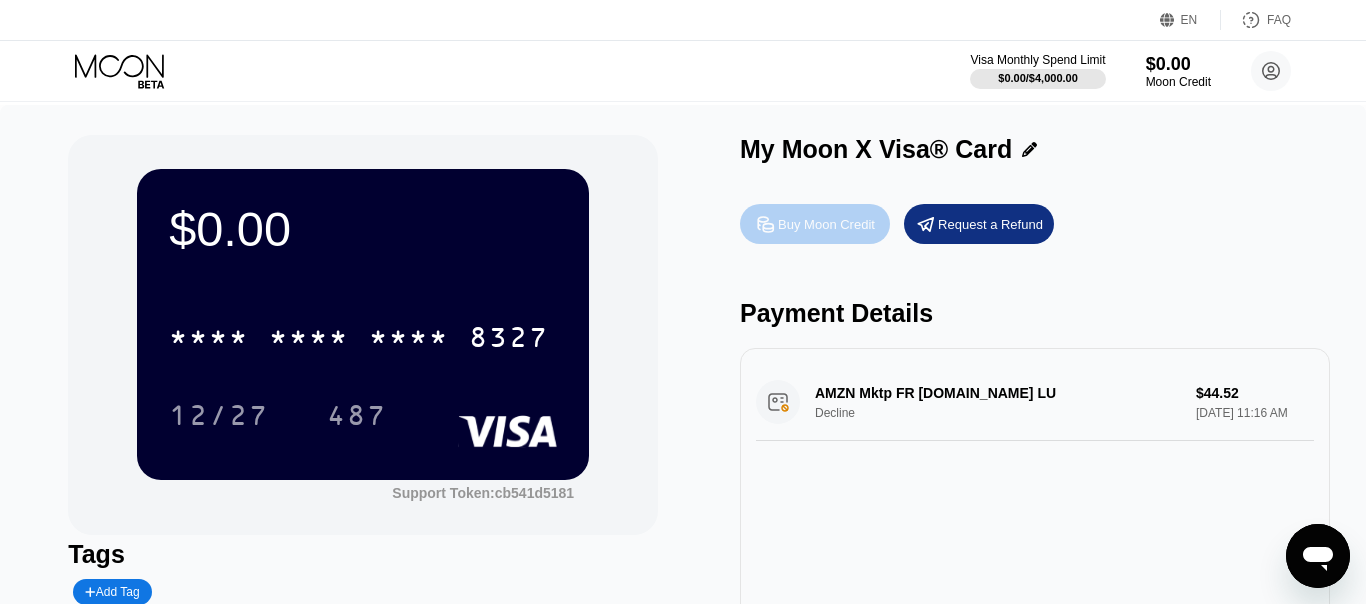 click on "Buy Moon Credit" at bounding box center (826, 224) 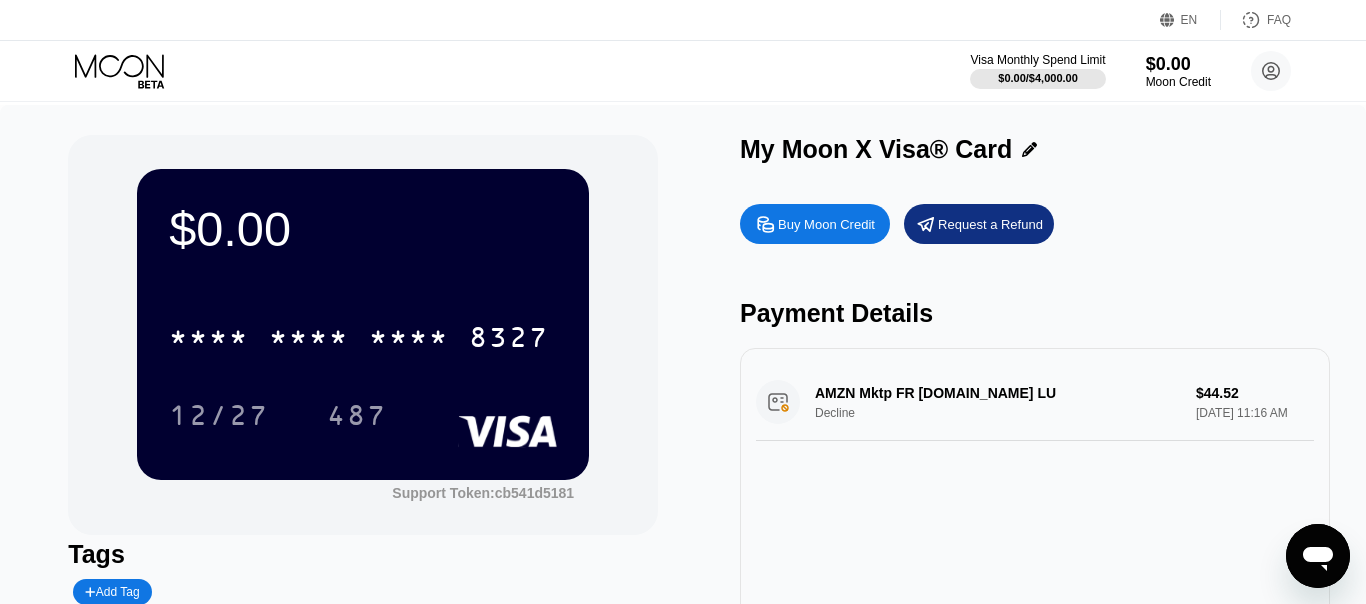 type on "0" 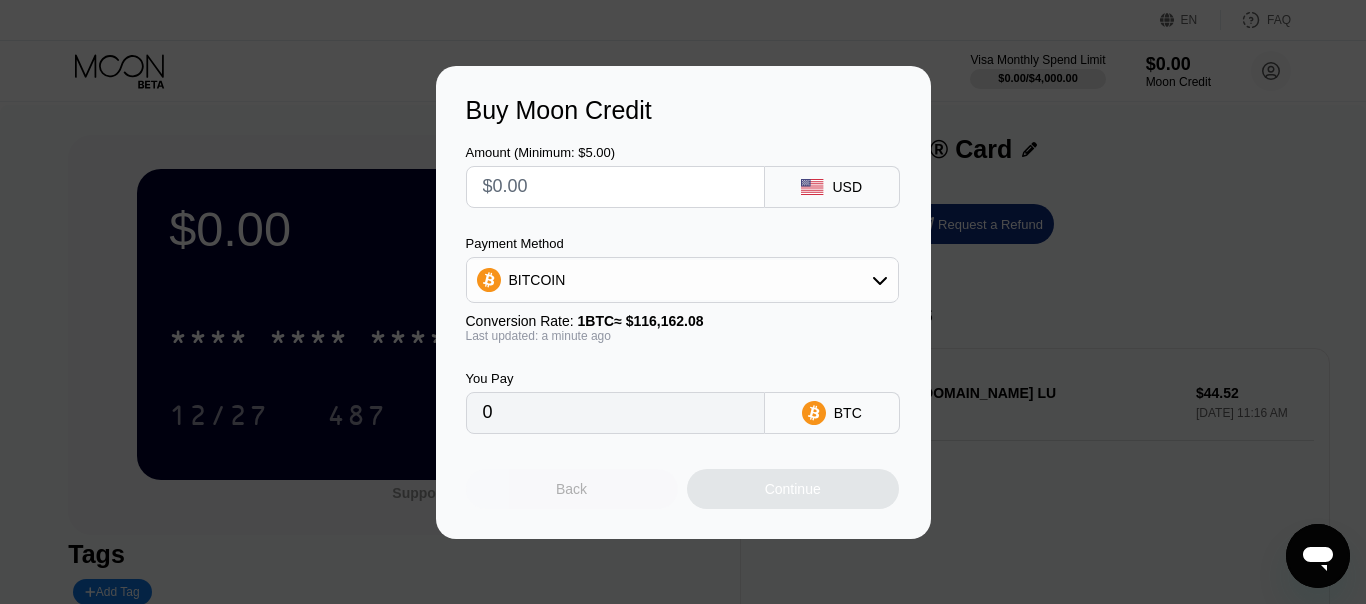 click on "Back" at bounding box center (571, 489) 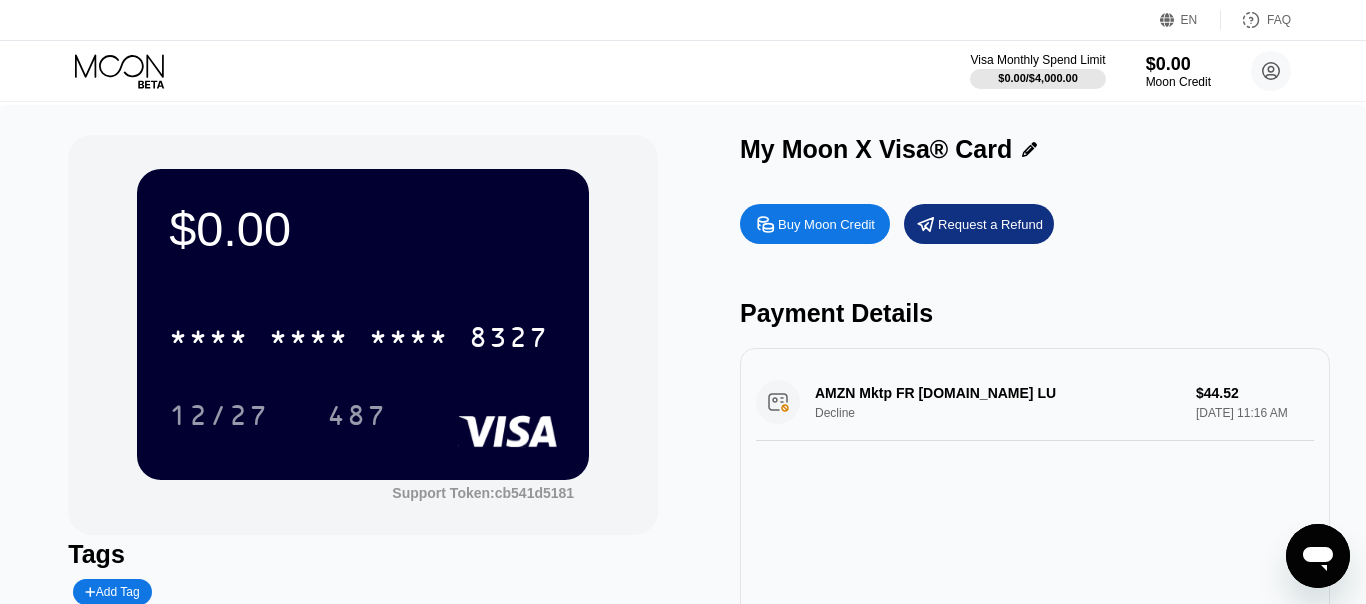 click 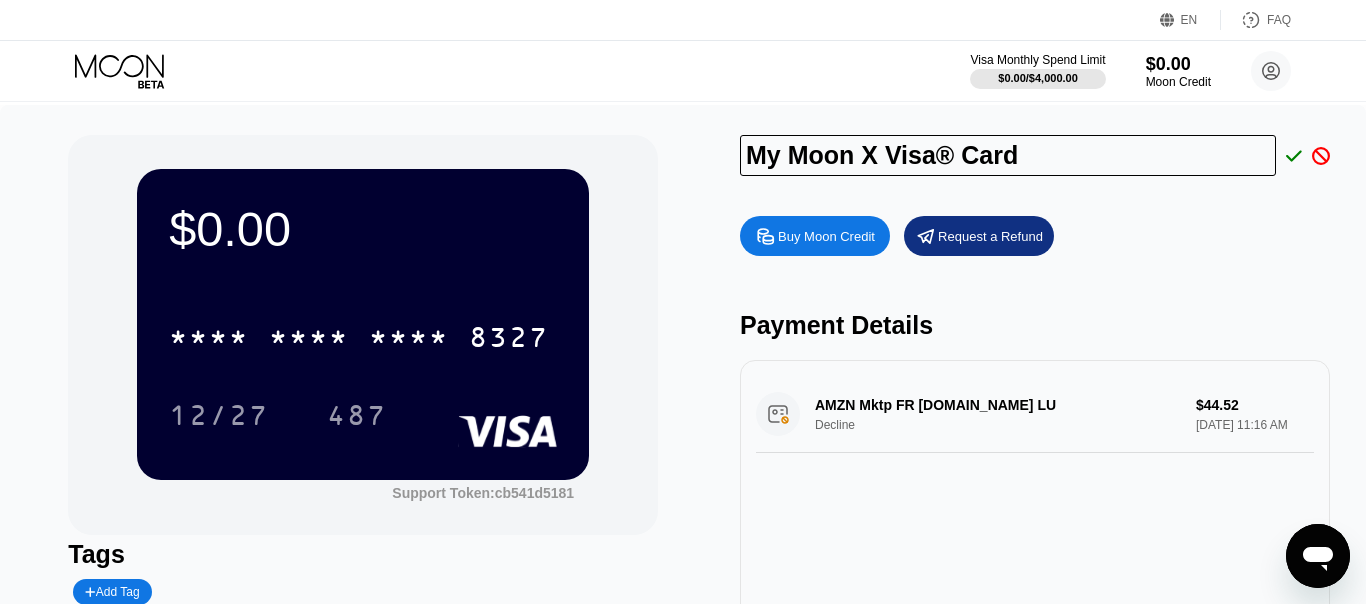 click on "$0.00 * * * * * * * * * * * * 8327 12/27 487 Support Token:  cb541d5181 Tags  Add Tag Mark as used My Moon X Visa® Card Buy Moon Credit Request a Refund Payment Details AMZN Mktp FR             AMAZON.FR    LU Decline $44.52 Feb 06, 2025 11:16 AM" at bounding box center [682, 422] 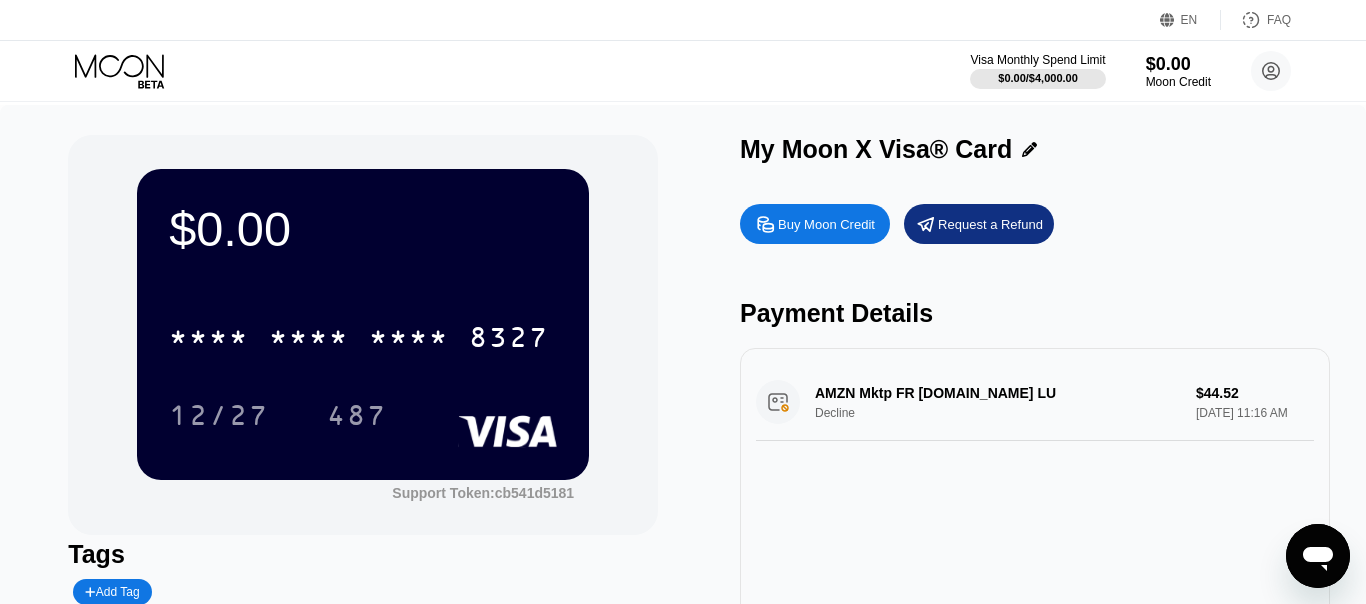click on "Buy Moon Credit" at bounding box center [826, 224] 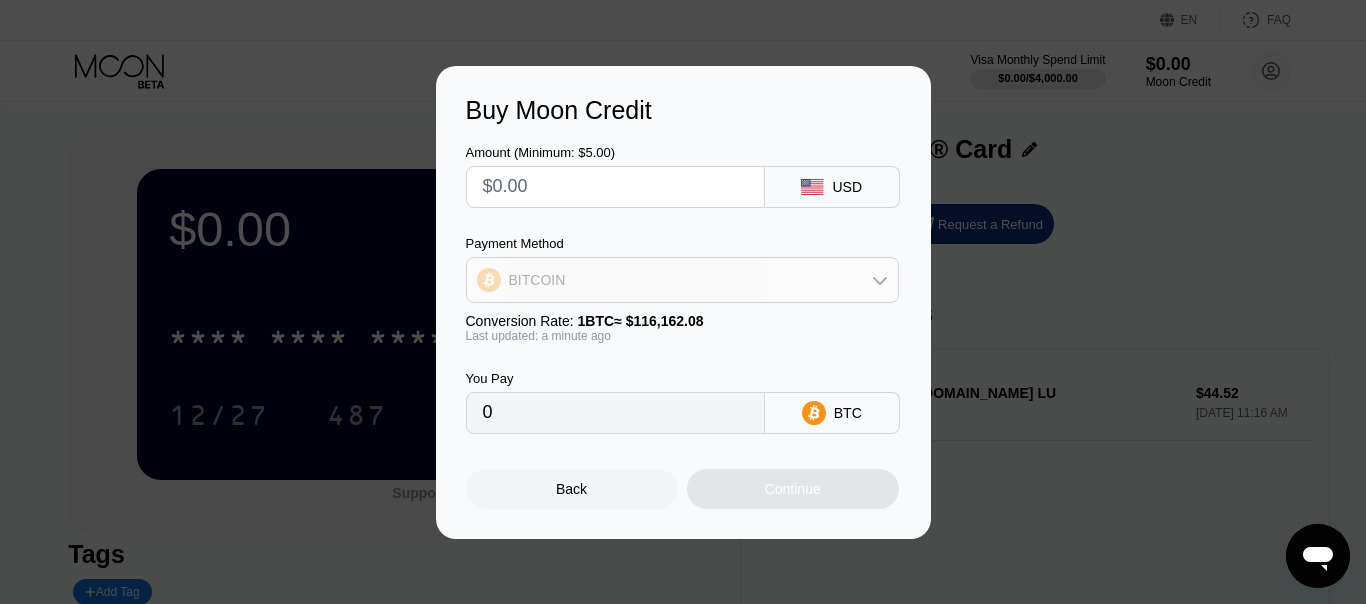 click 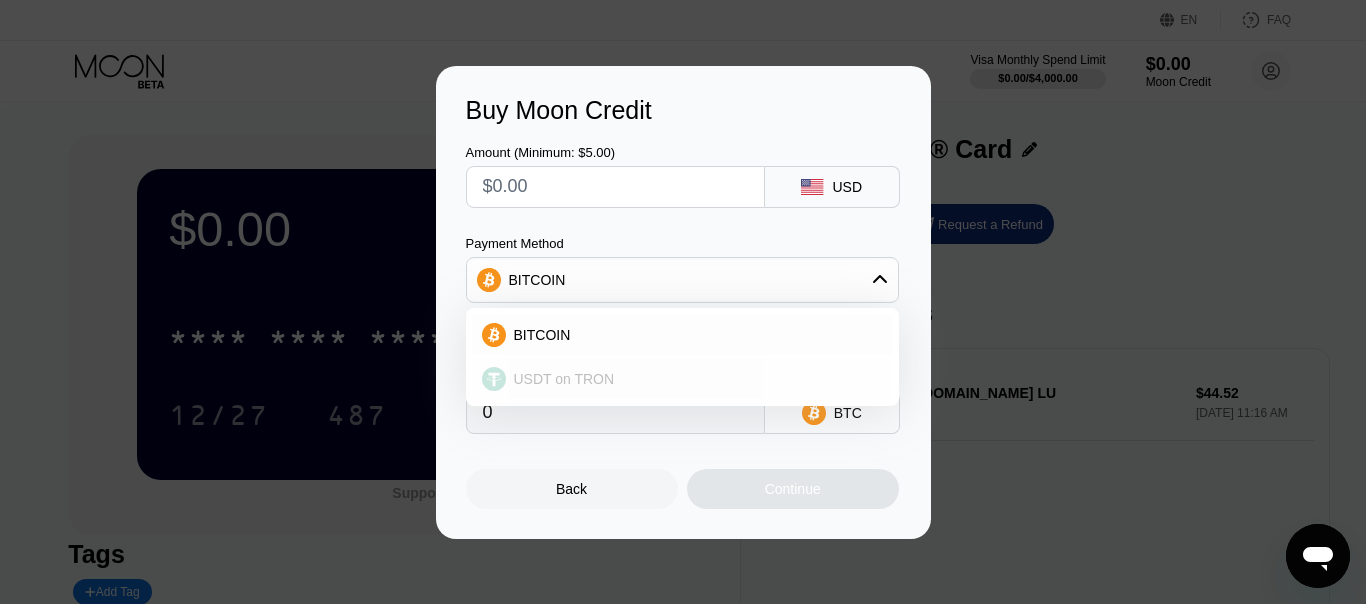 click on "USDT on TRON" at bounding box center [564, 379] 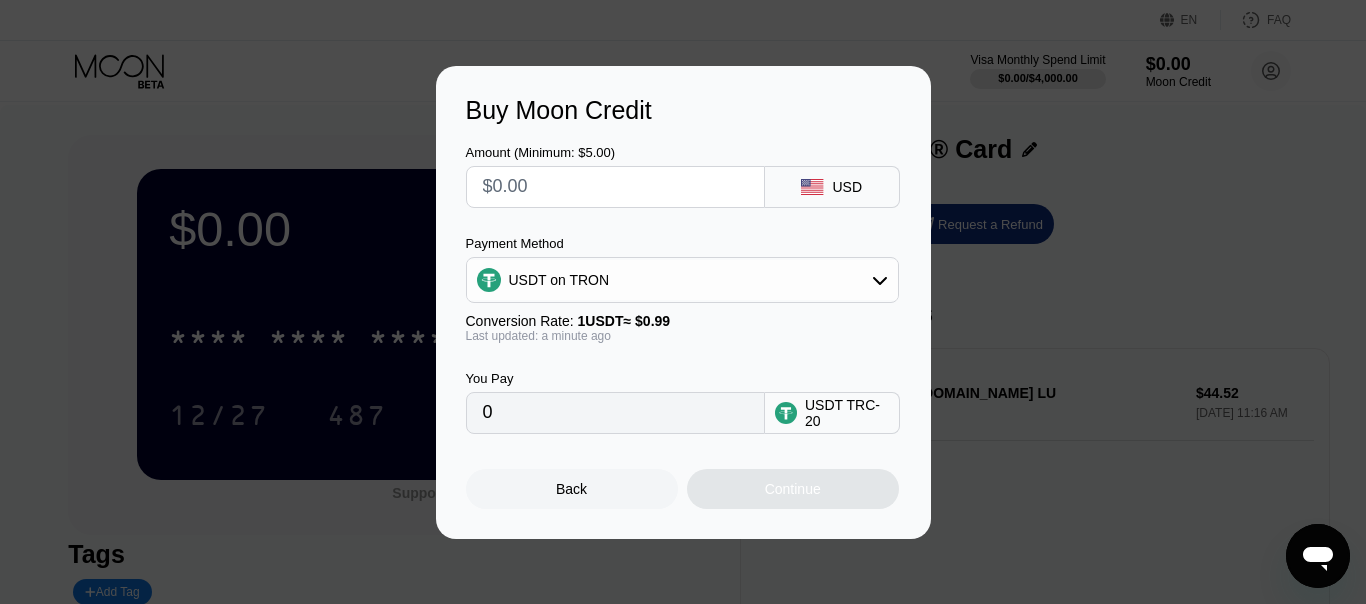 type on "0.00" 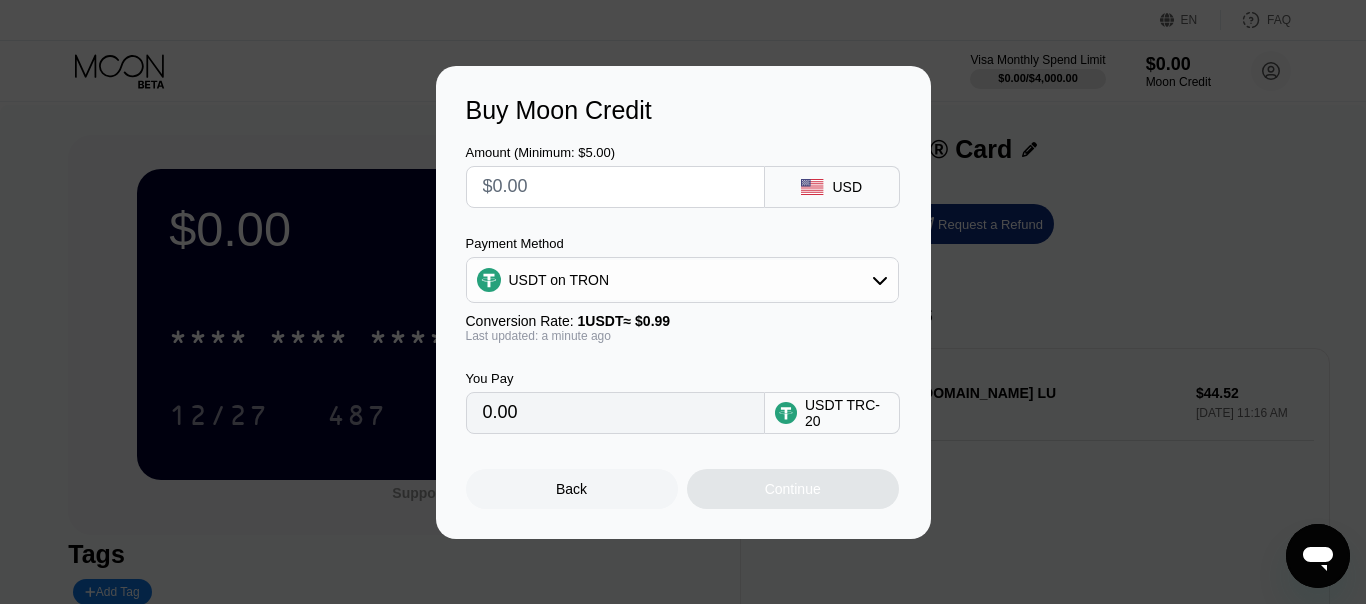 click 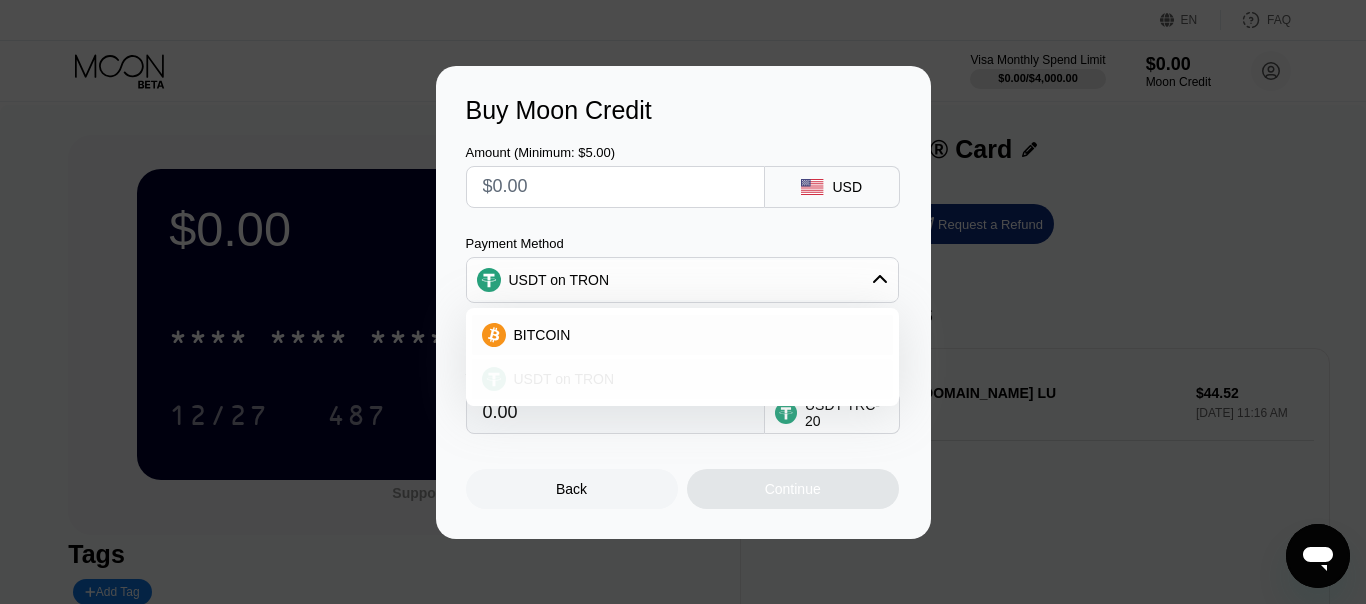 click on "USDT on TRON" at bounding box center (564, 379) 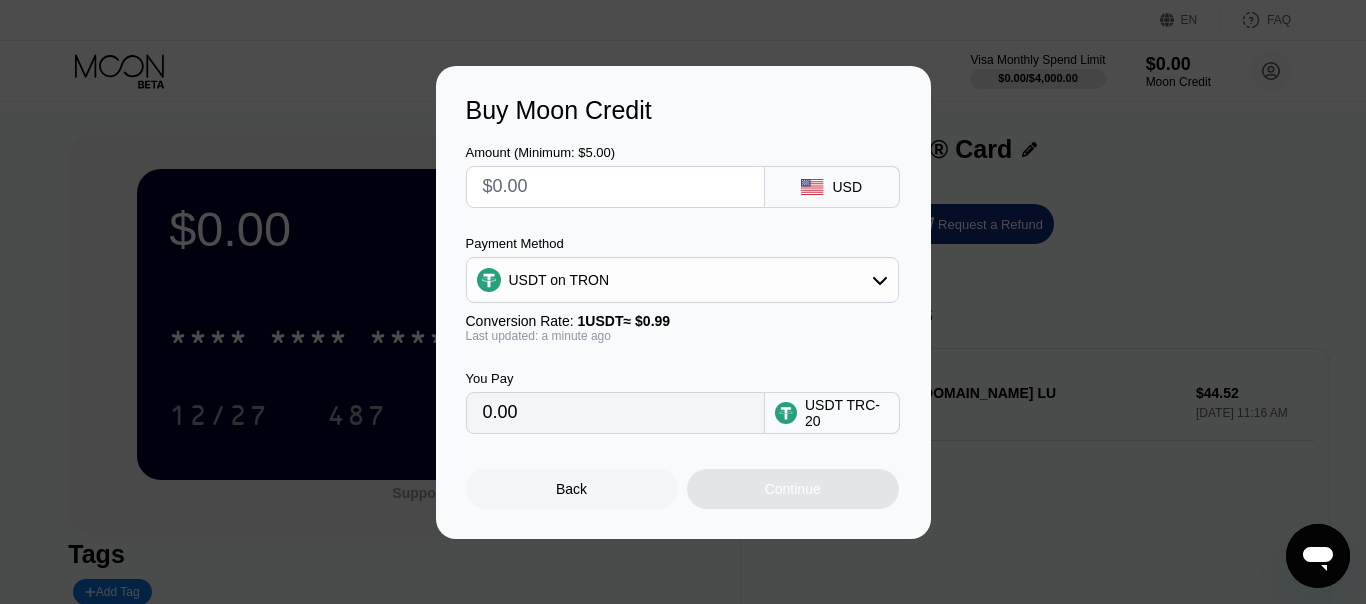 click at bounding box center (615, 187) 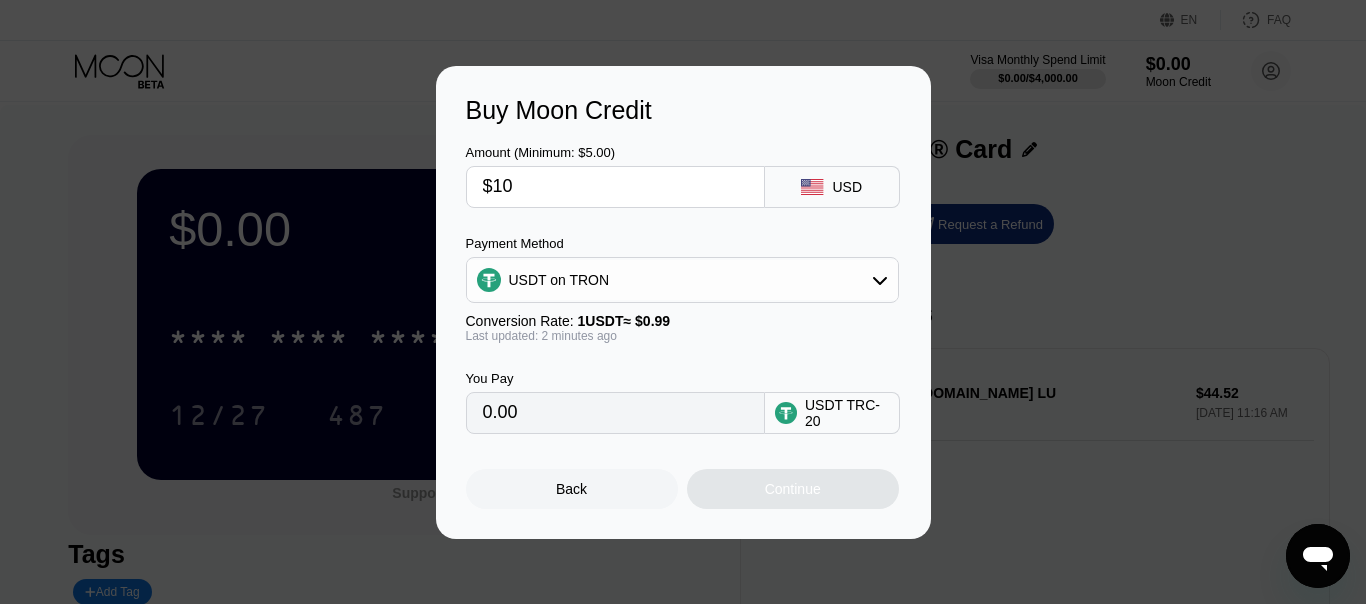 type on "$100" 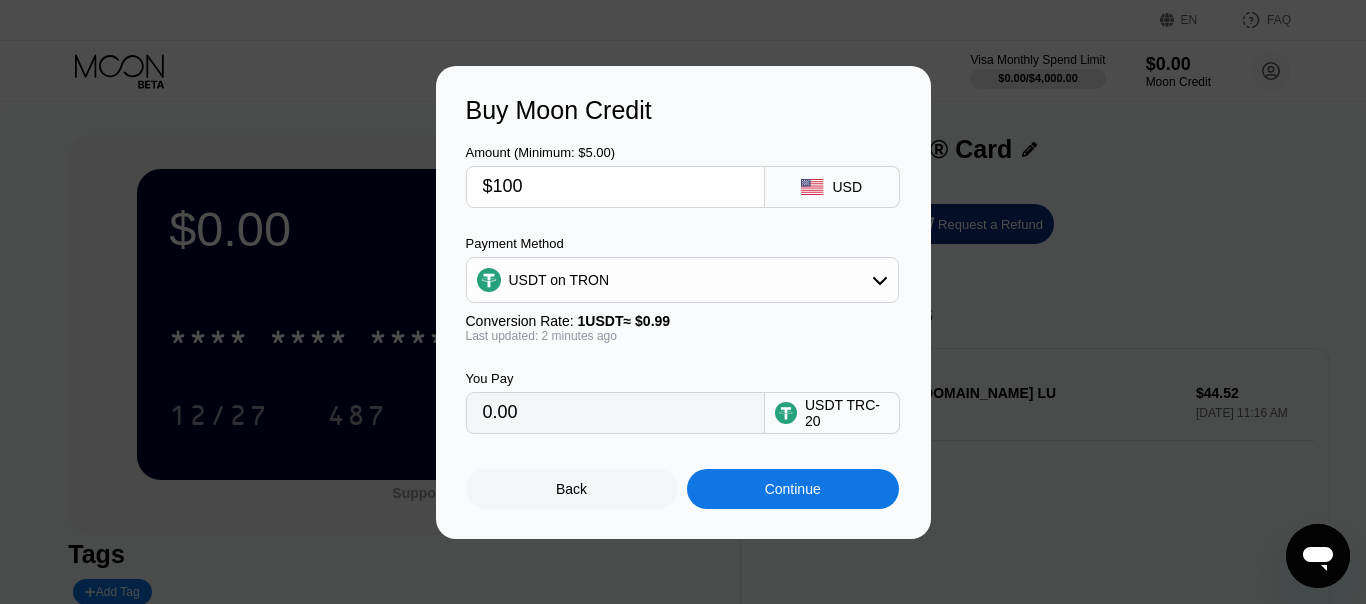 type on "101.01" 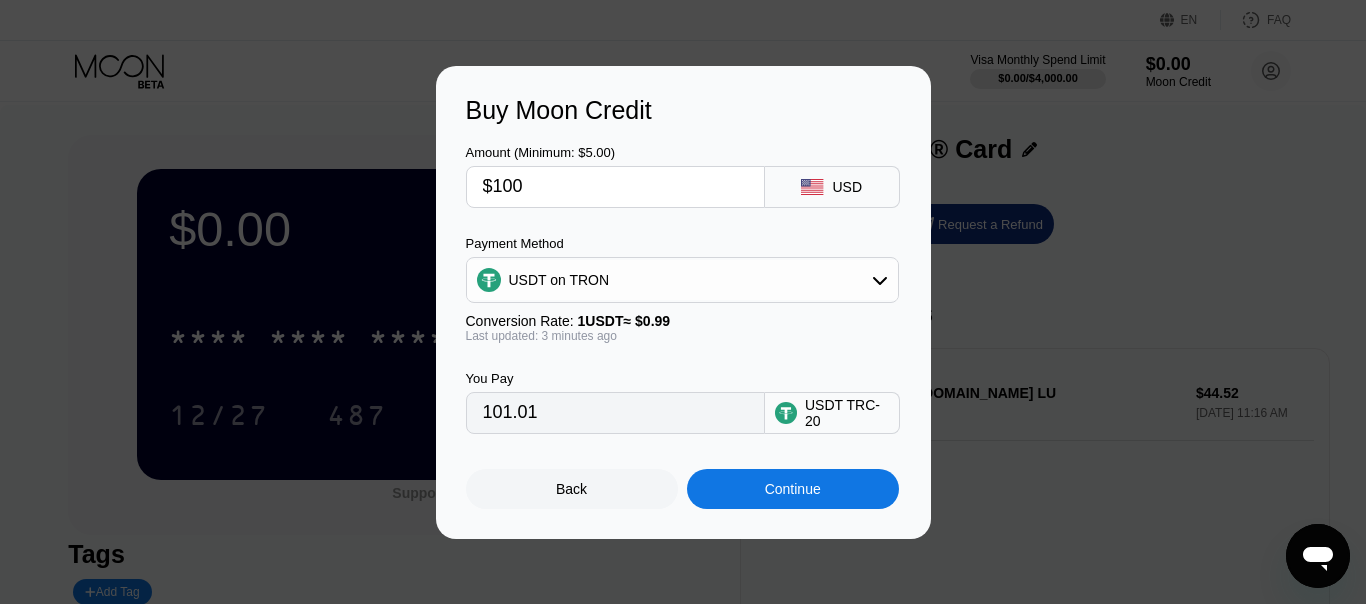 type on "$100" 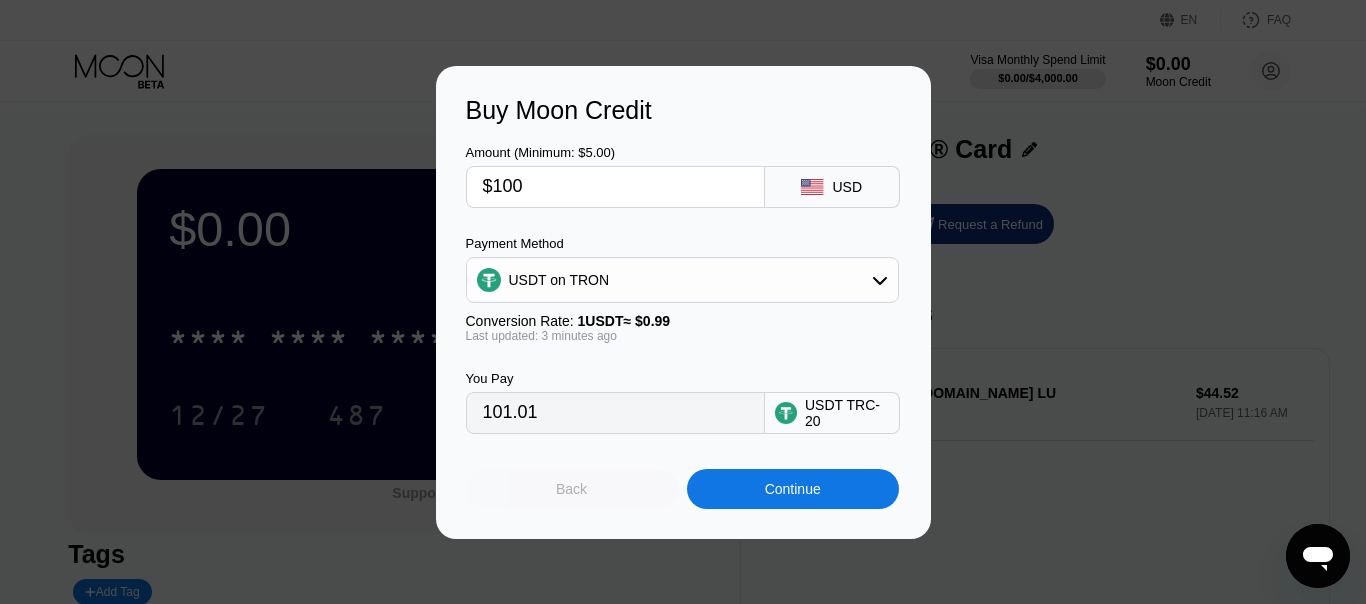 click on "Back" at bounding box center [572, 489] 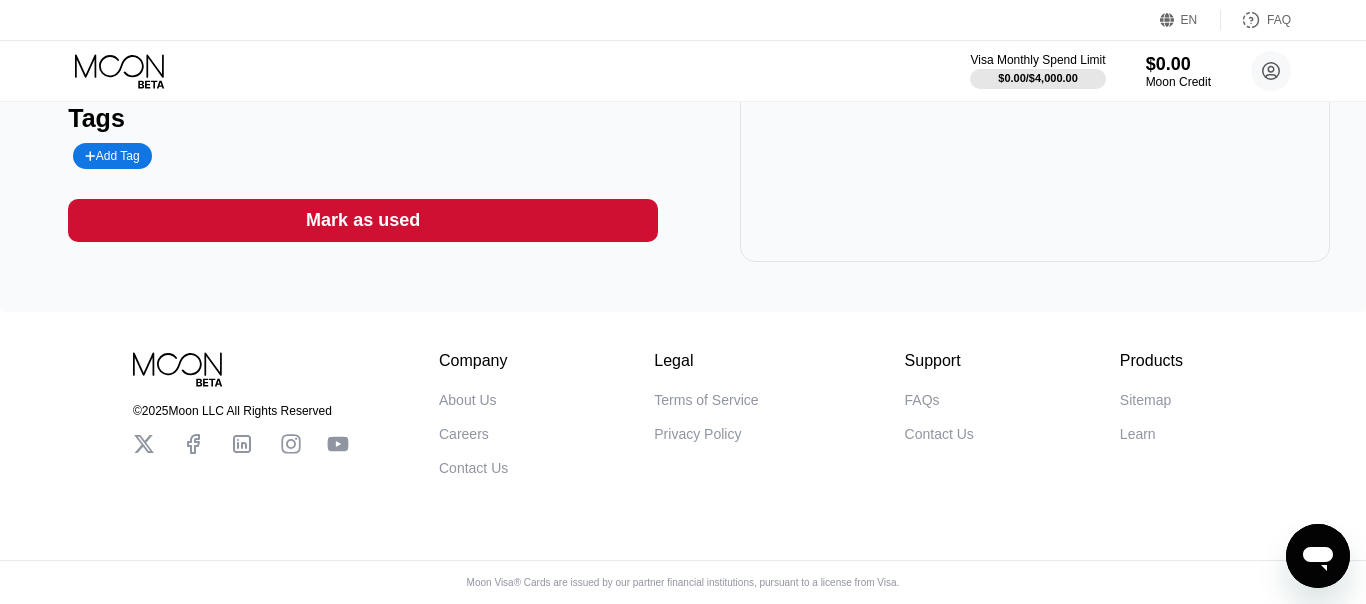 scroll, scrollTop: 0, scrollLeft: 0, axis: both 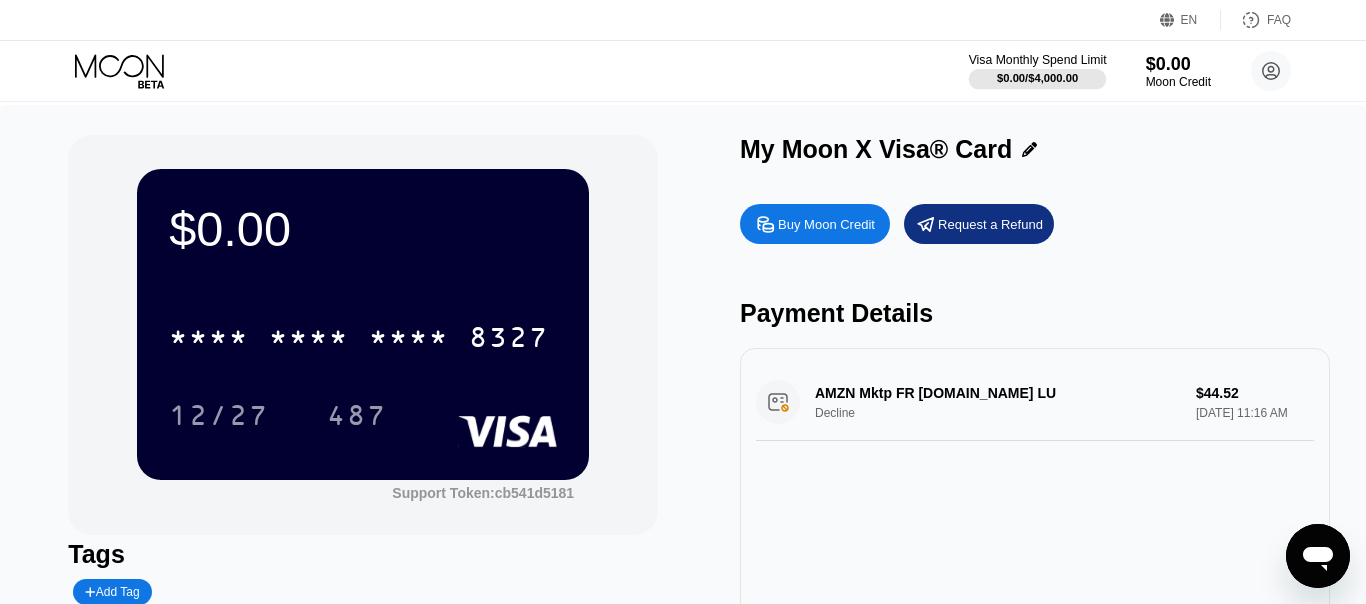click on "$0.00 / $4,000.00" at bounding box center [1037, 78] 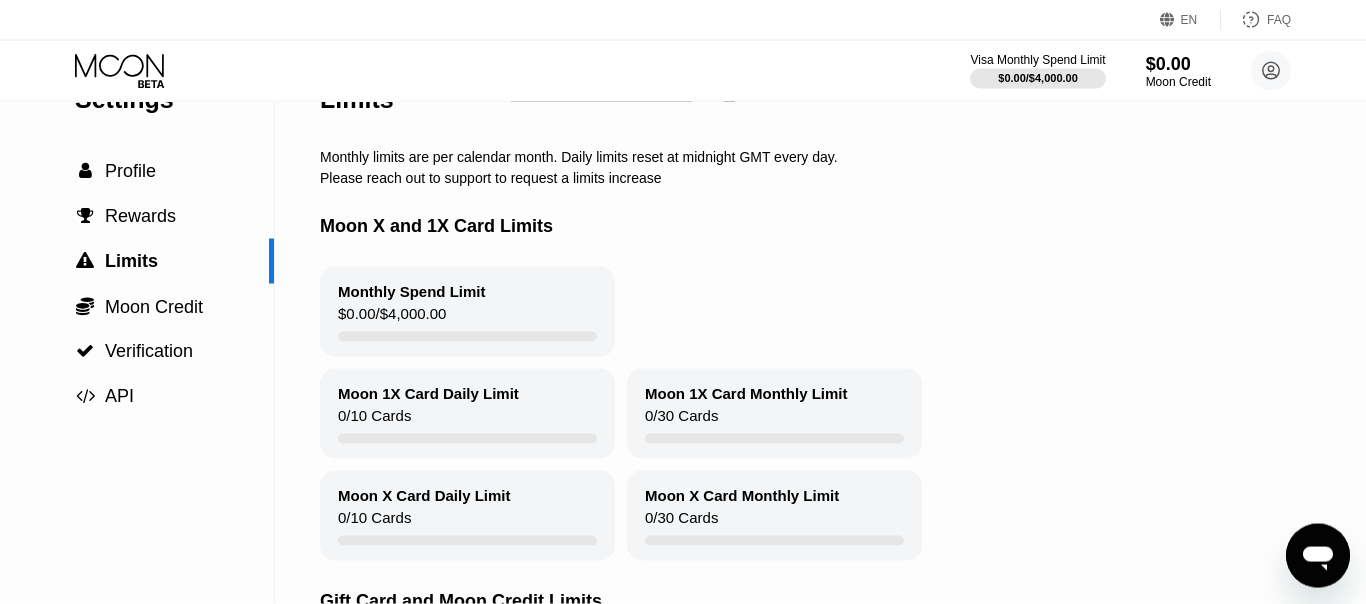 scroll, scrollTop: 0, scrollLeft: 0, axis: both 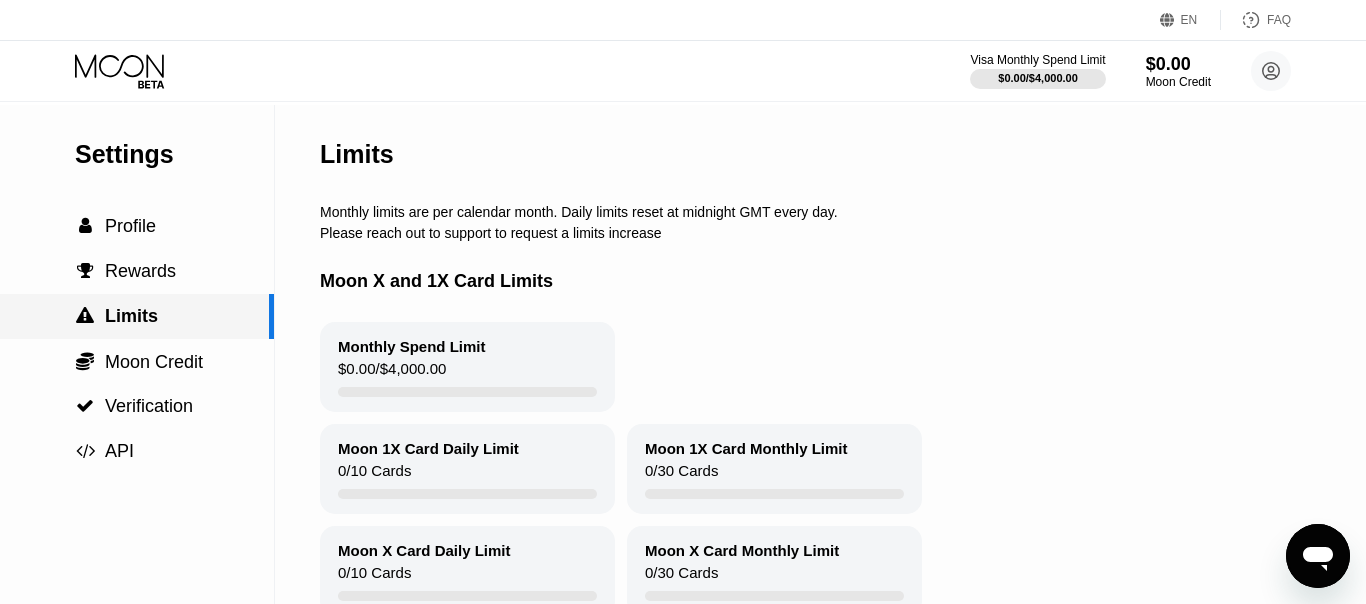click on "Limits" at bounding box center (131, 316) 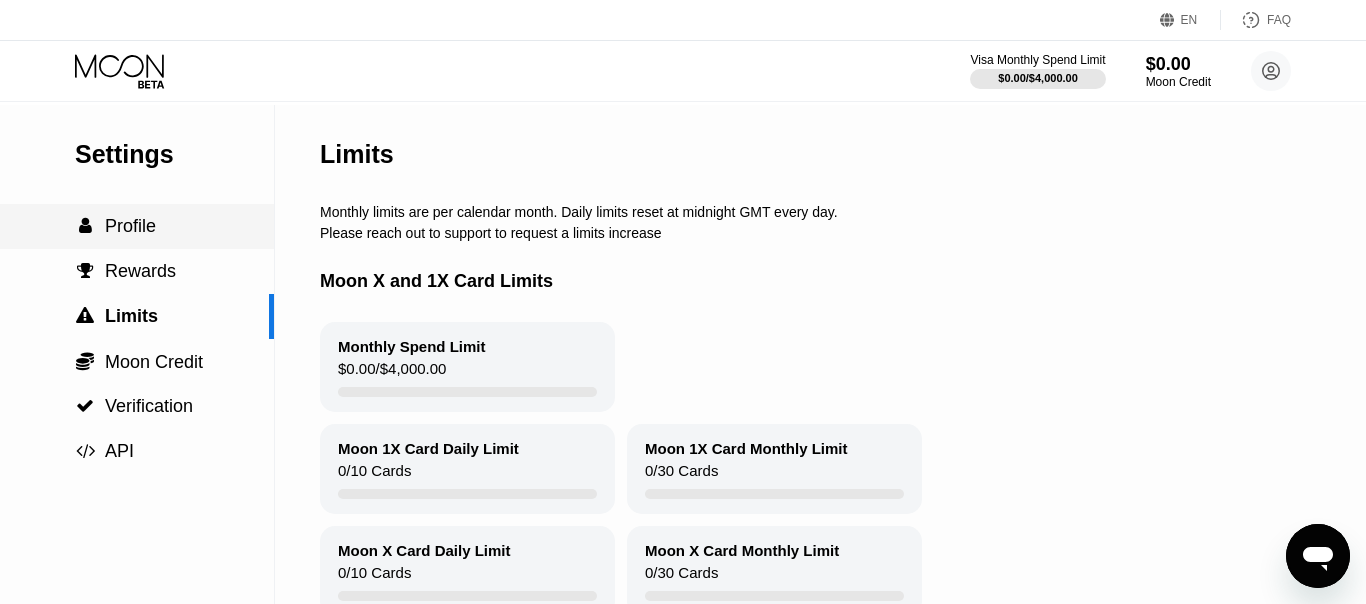 click on "Profile" at bounding box center (130, 226) 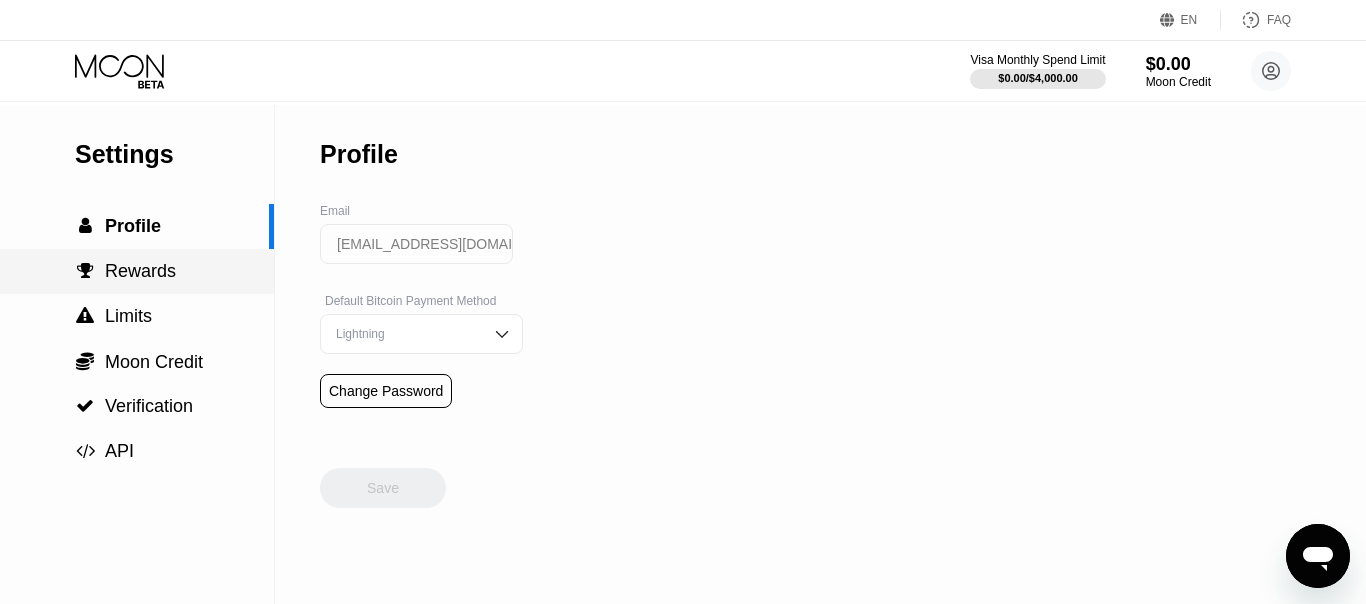 click on "Rewards" at bounding box center [140, 271] 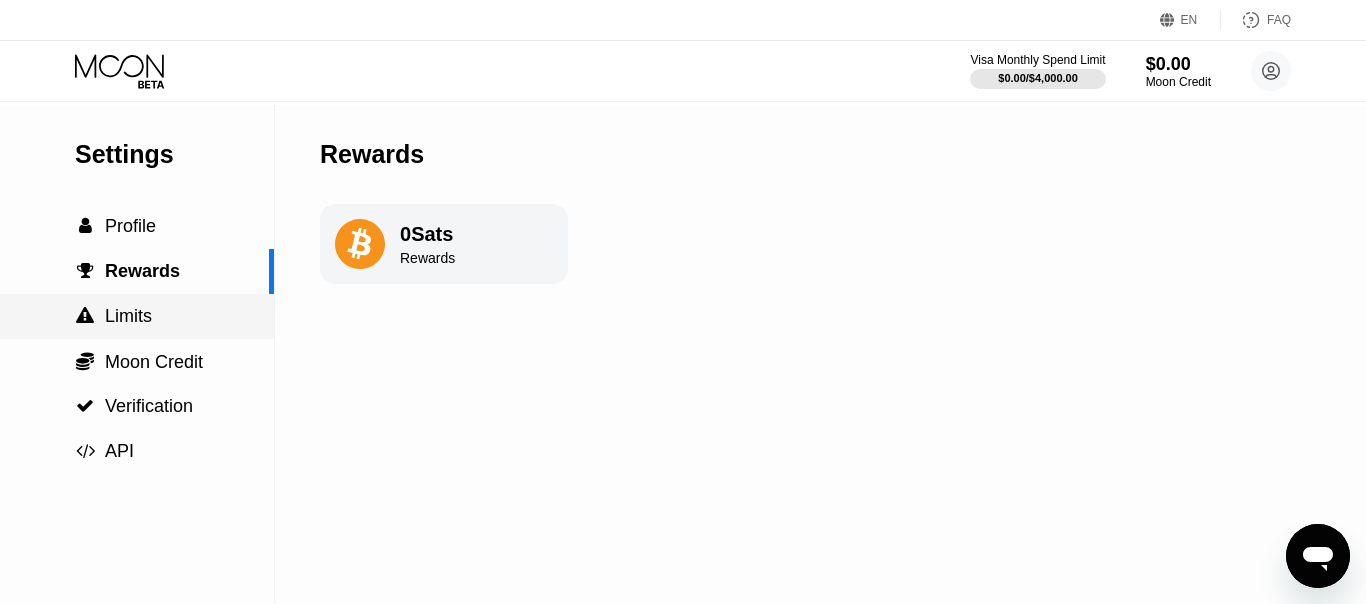 click on "Limits" at bounding box center [128, 316] 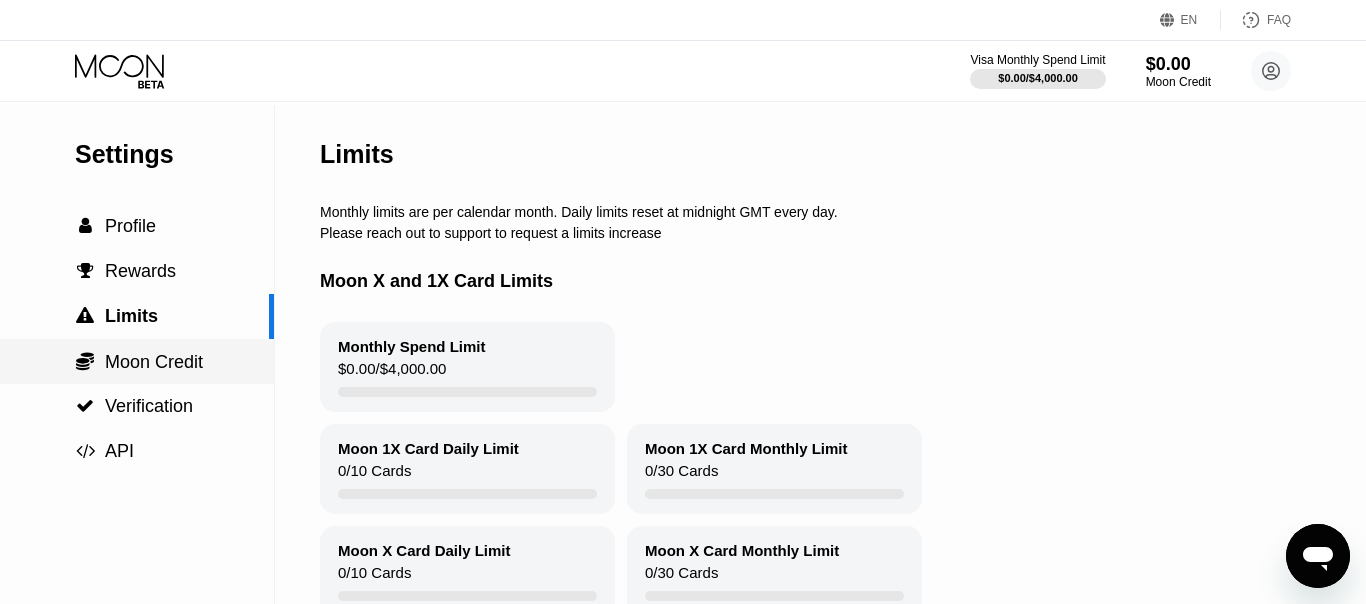 click on "Moon Credit" at bounding box center [154, 362] 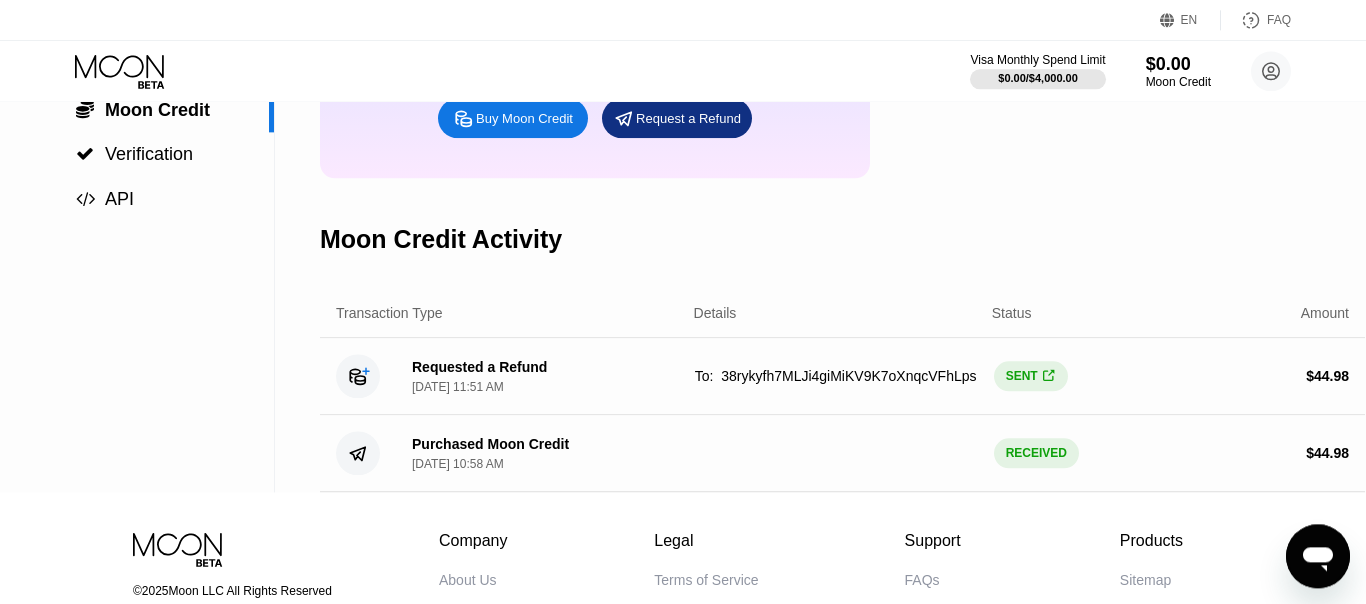 scroll, scrollTop: 0, scrollLeft: 0, axis: both 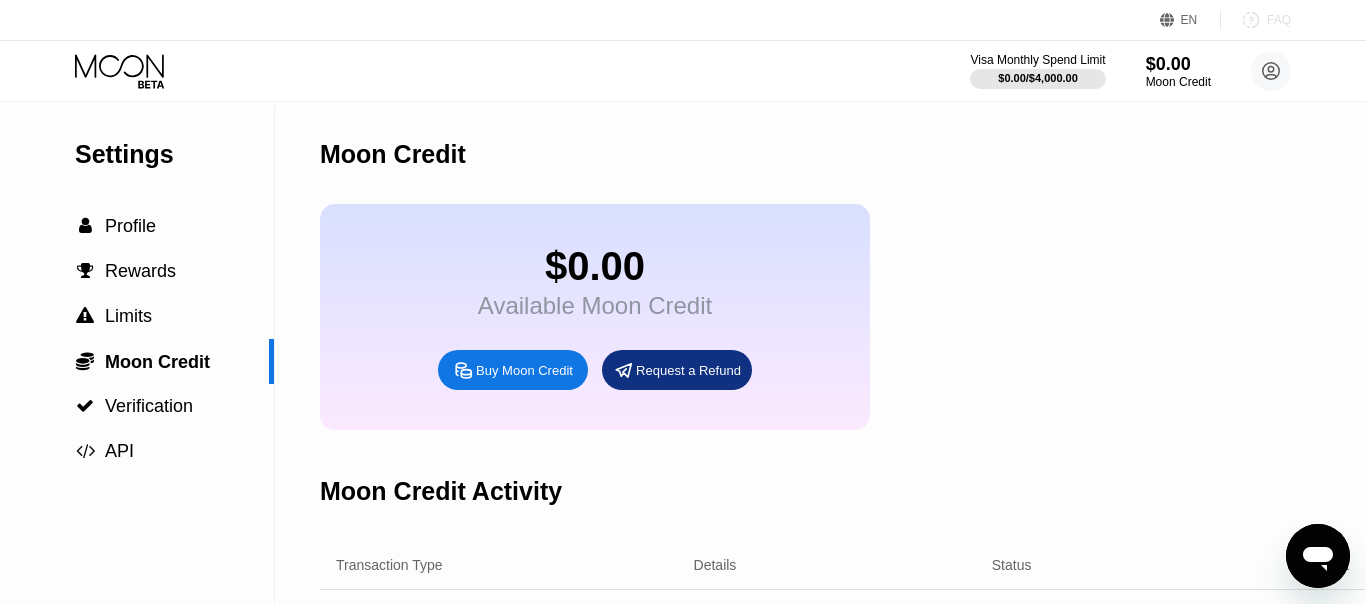 click on "FAQ" at bounding box center (1279, 20) 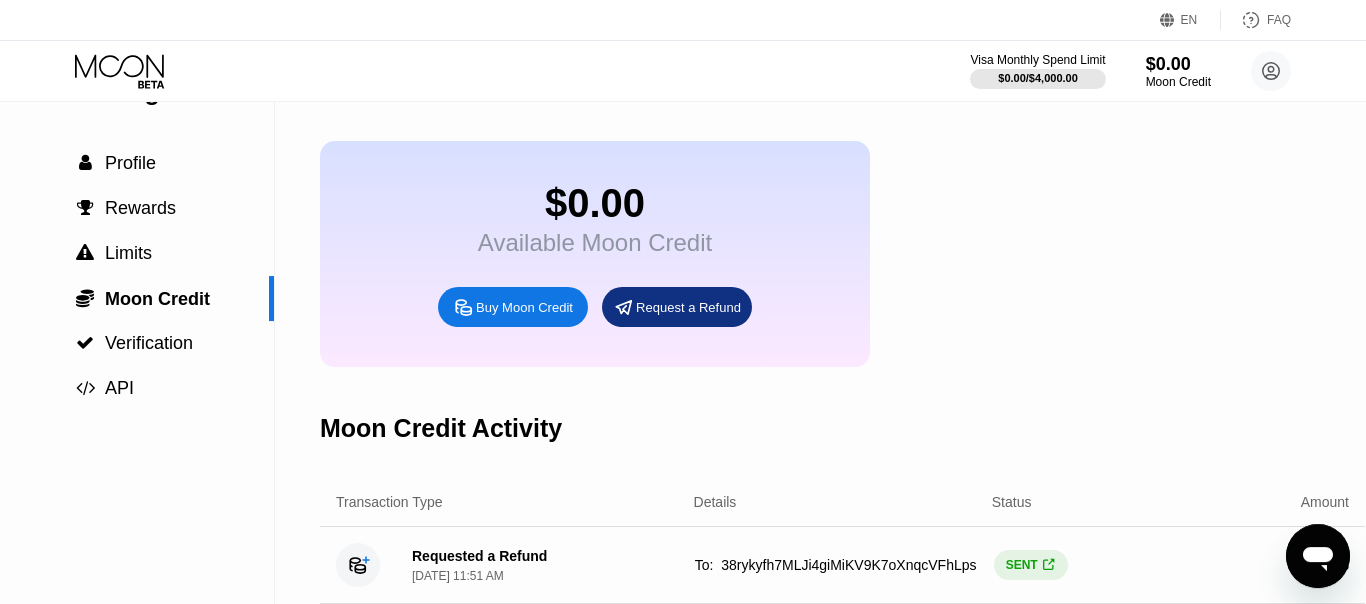 scroll, scrollTop: 0, scrollLeft: 0, axis: both 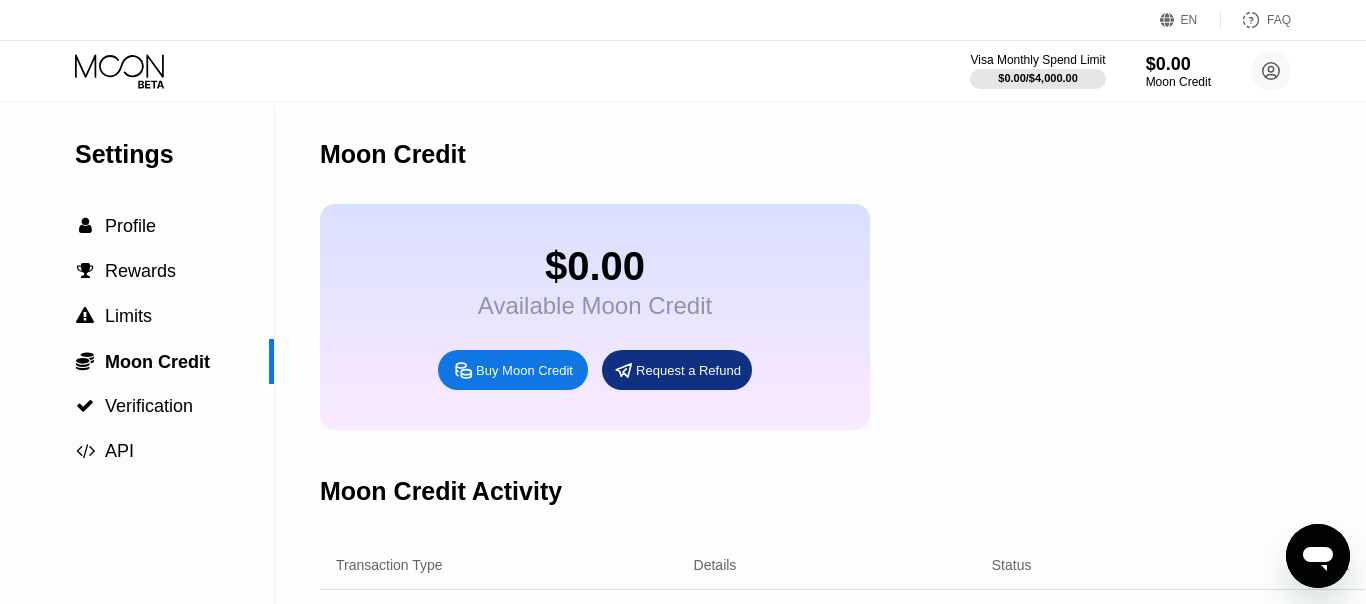 click on "Settings" at bounding box center [174, 154] 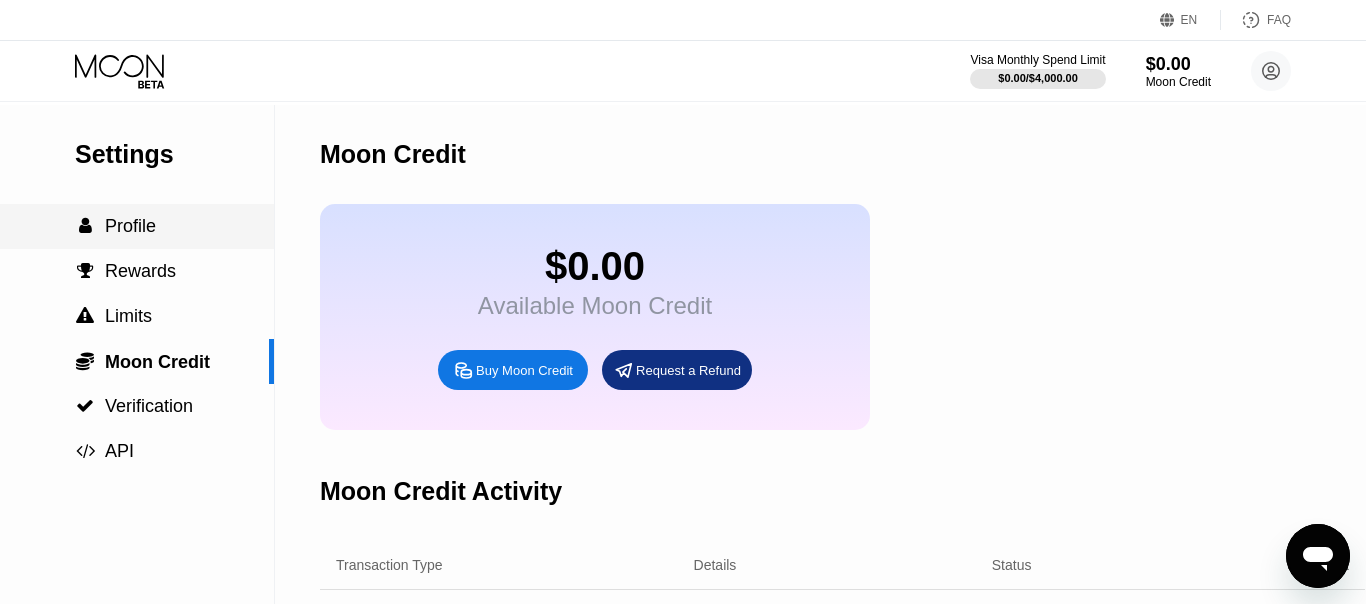 click on "Profile" at bounding box center [130, 226] 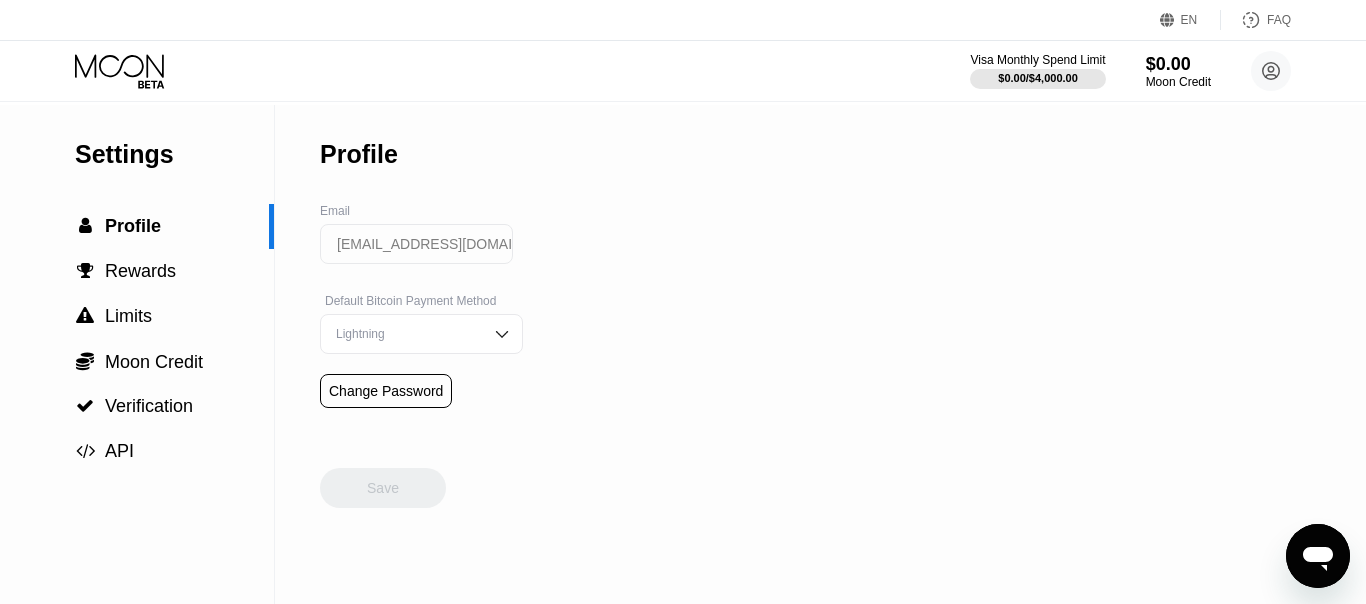 click 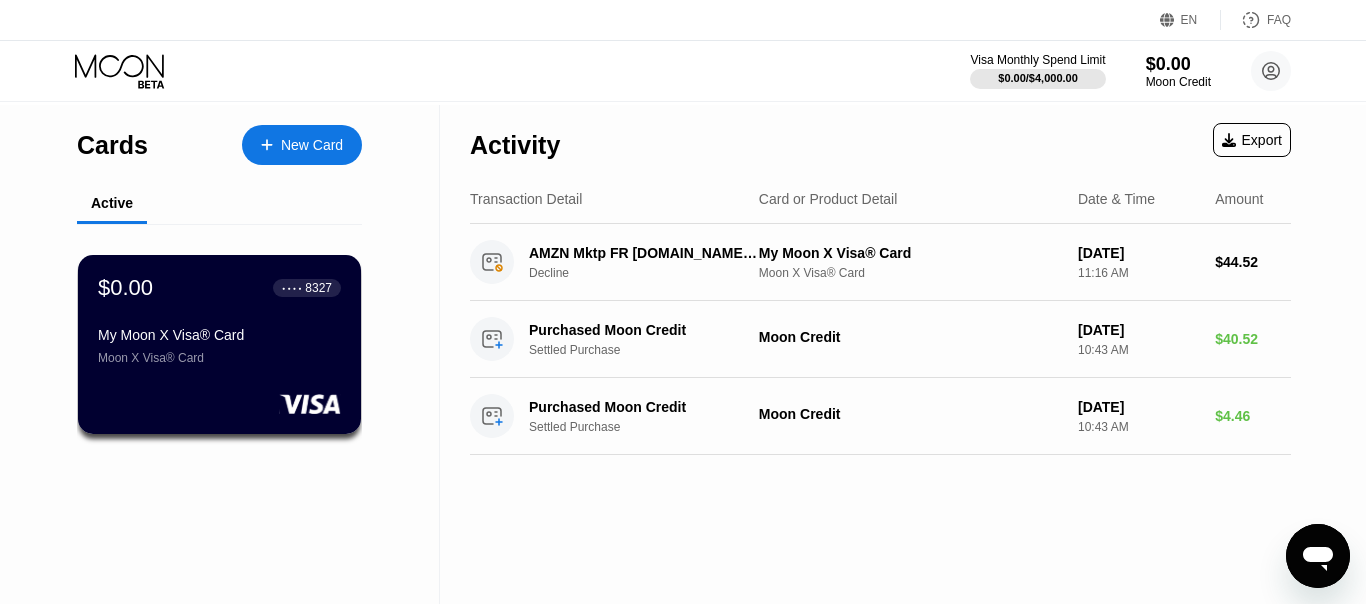 click on "Activity" at bounding box center [515, 145] 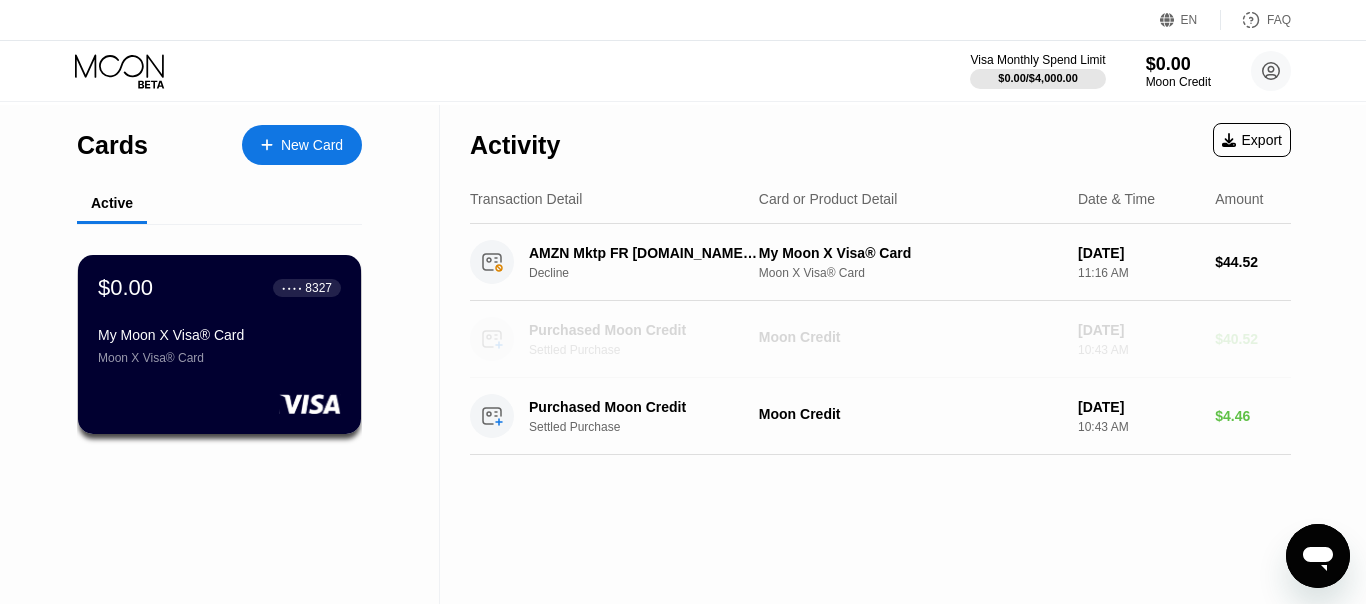 click on "Purchased Moon Credit" at bounding box center [643, 330] 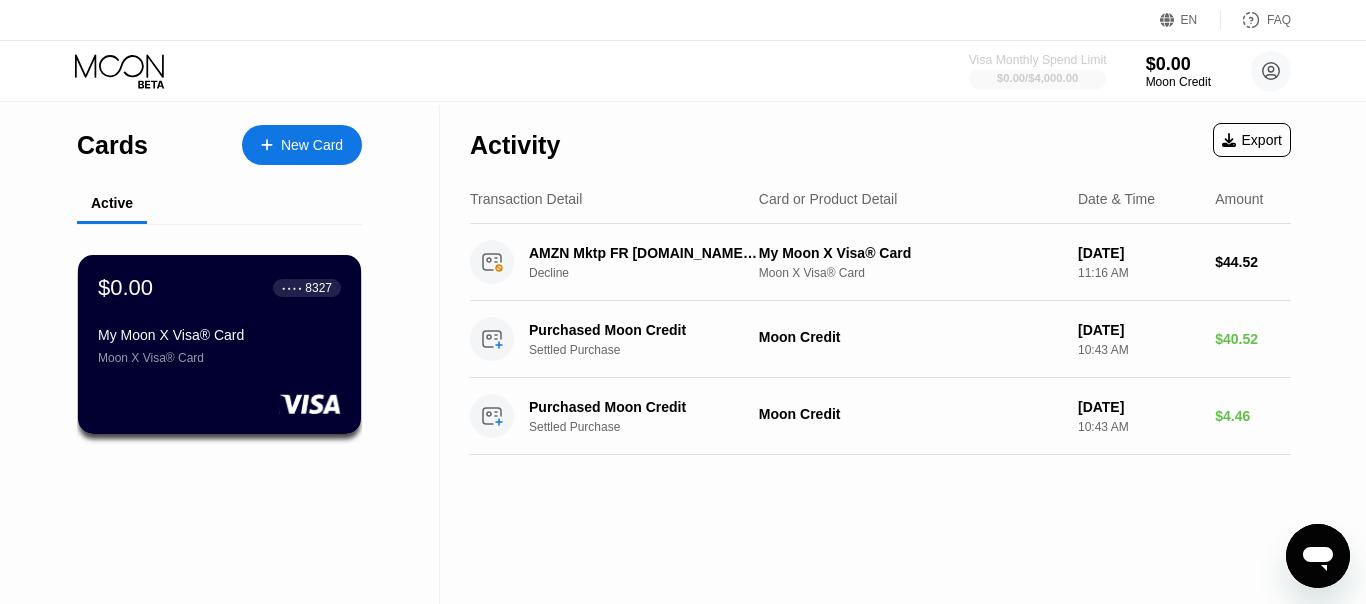 click on "$0.00 / $4,000.00" at bounding box center (1037, 78) 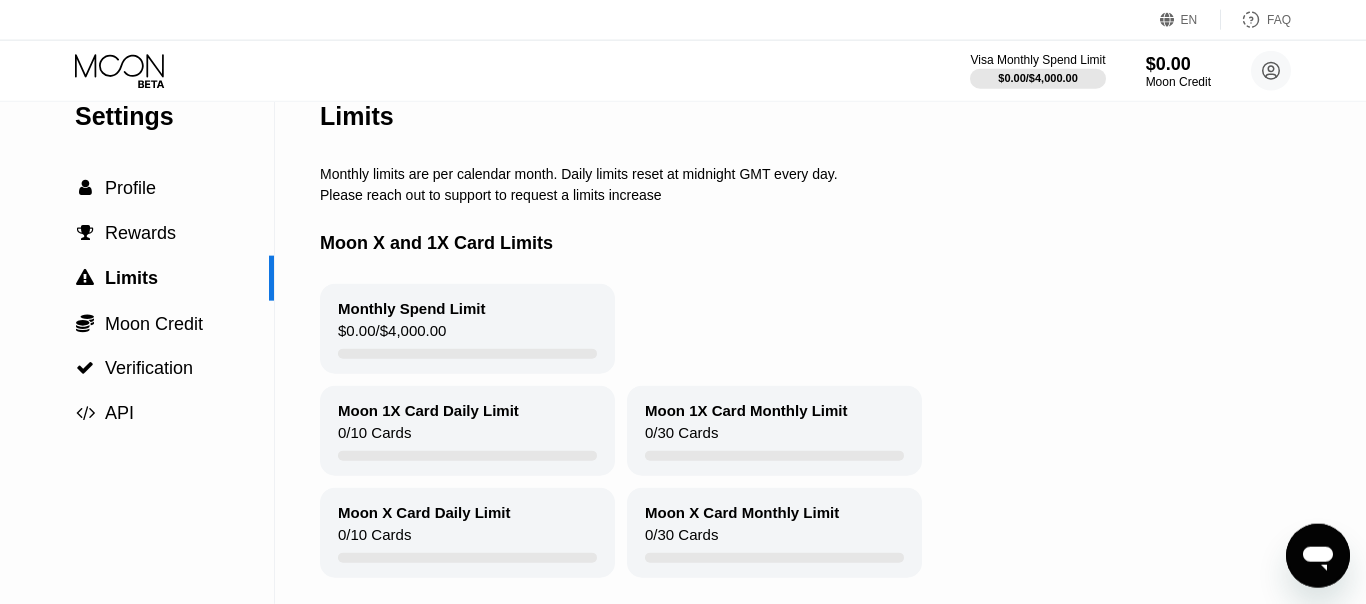 scroll, scrollTop: 0, scrollLeft: 0, axis: both 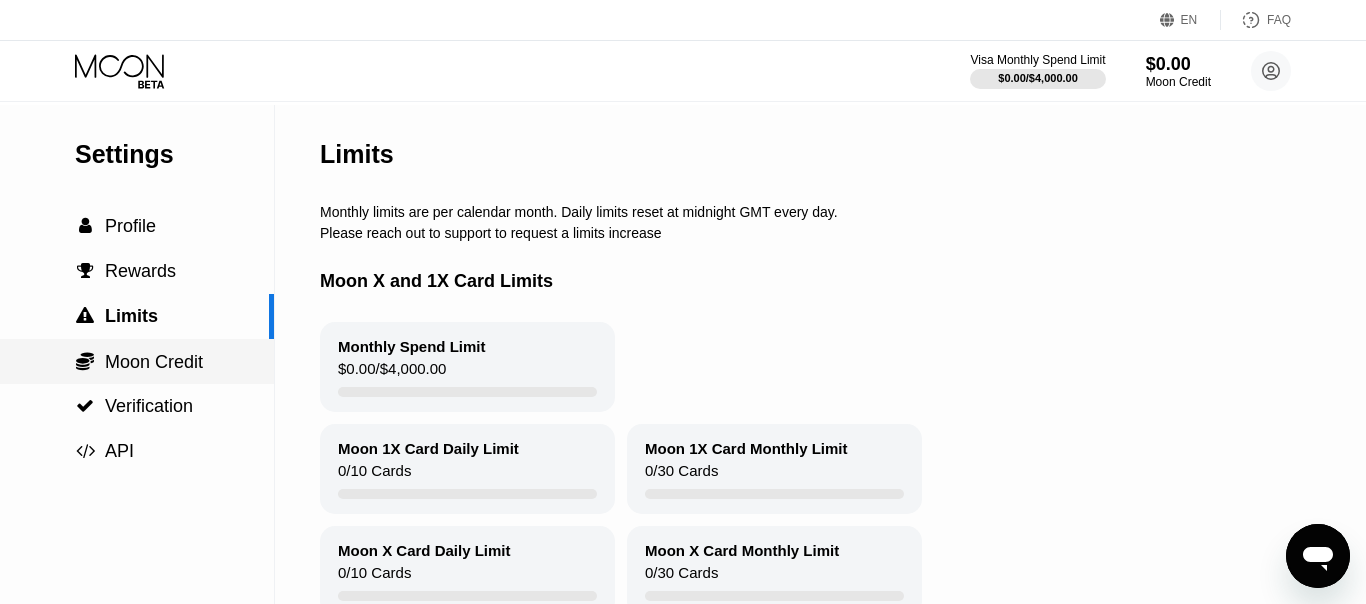 click on "Moon Credit" at bounding box center (154, 362) 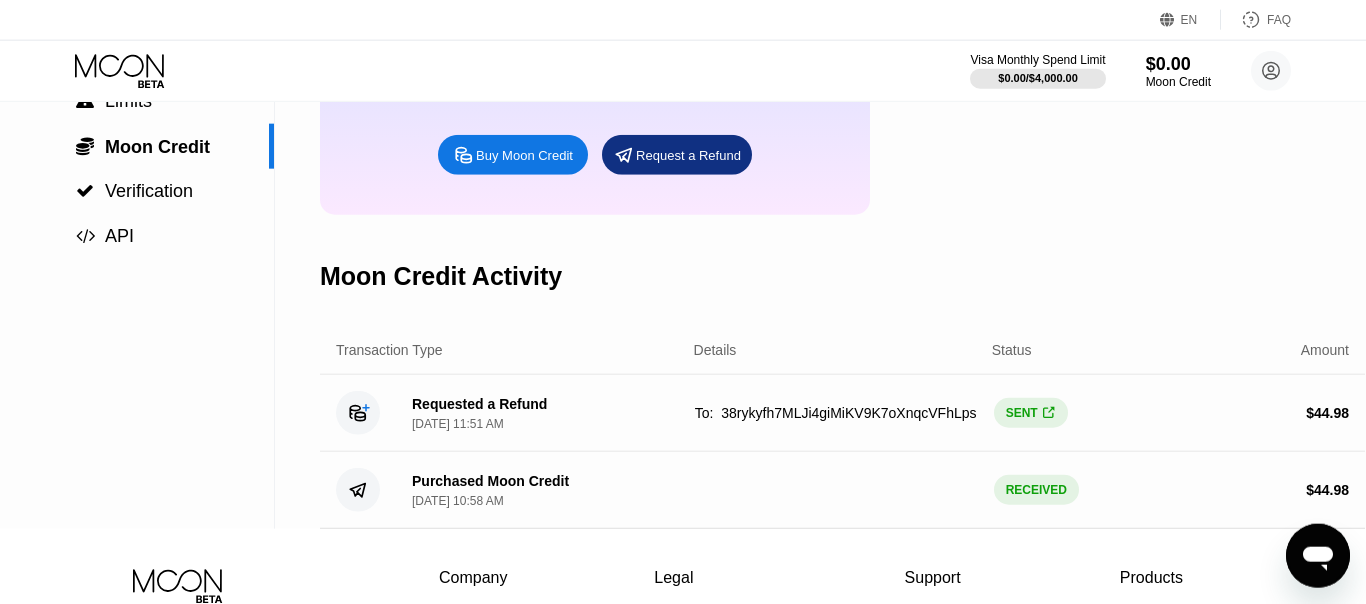 scroll, scrollTop: 0, scrollLeft: 0, axis: both 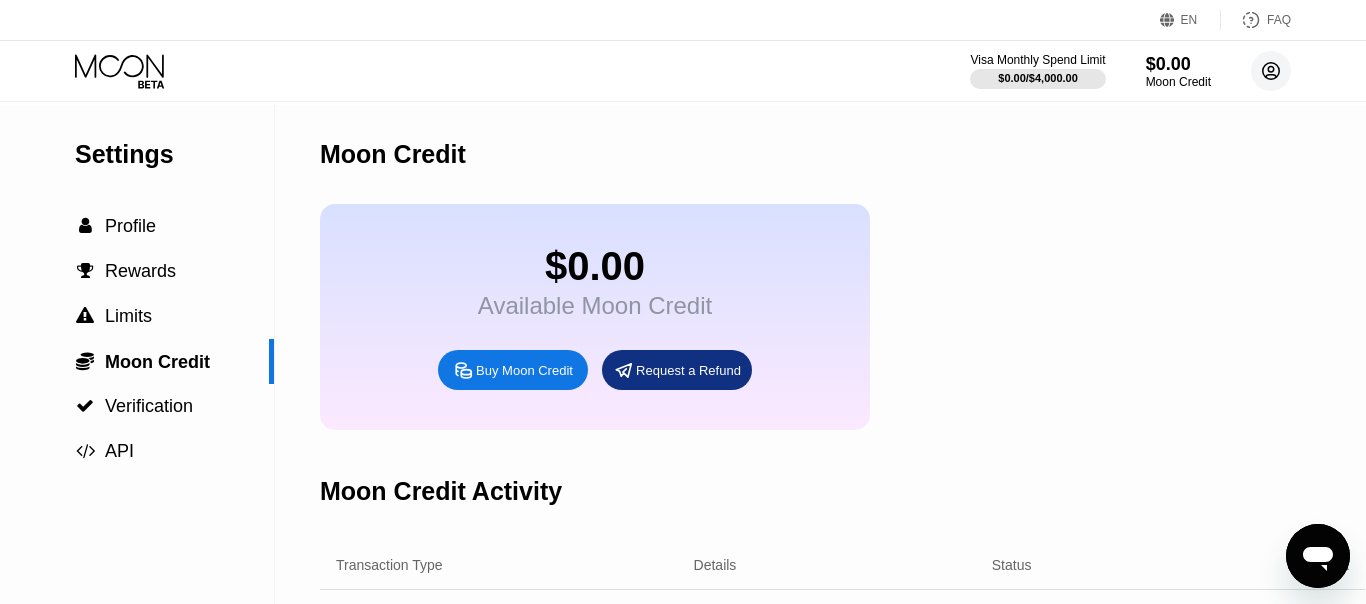 click 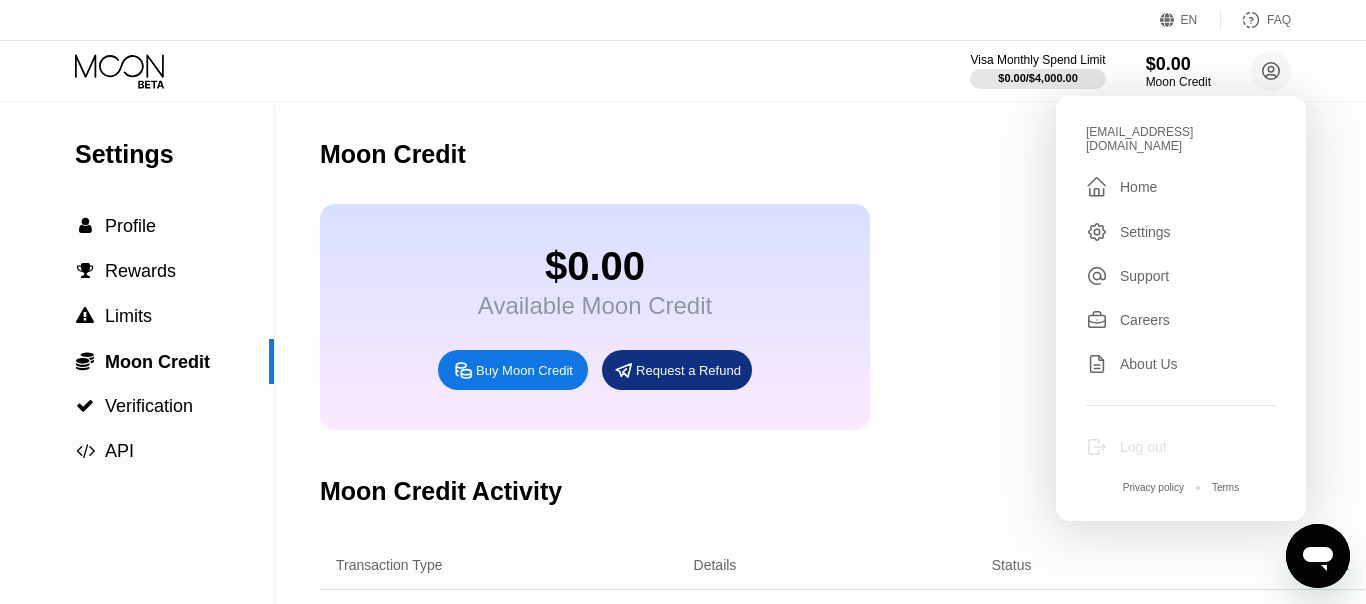 click on "Log out" at bounding box center [1143, 447] 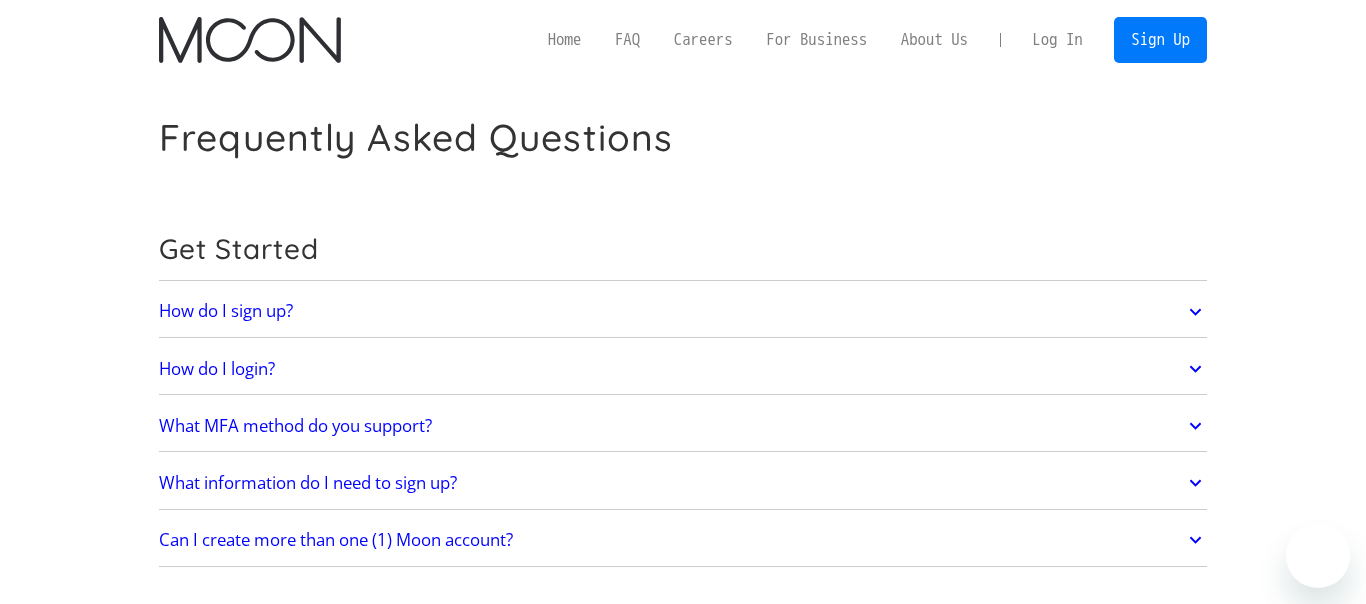 scroll, scrollTop: 457, scrollLeft: 0, axis: vertical 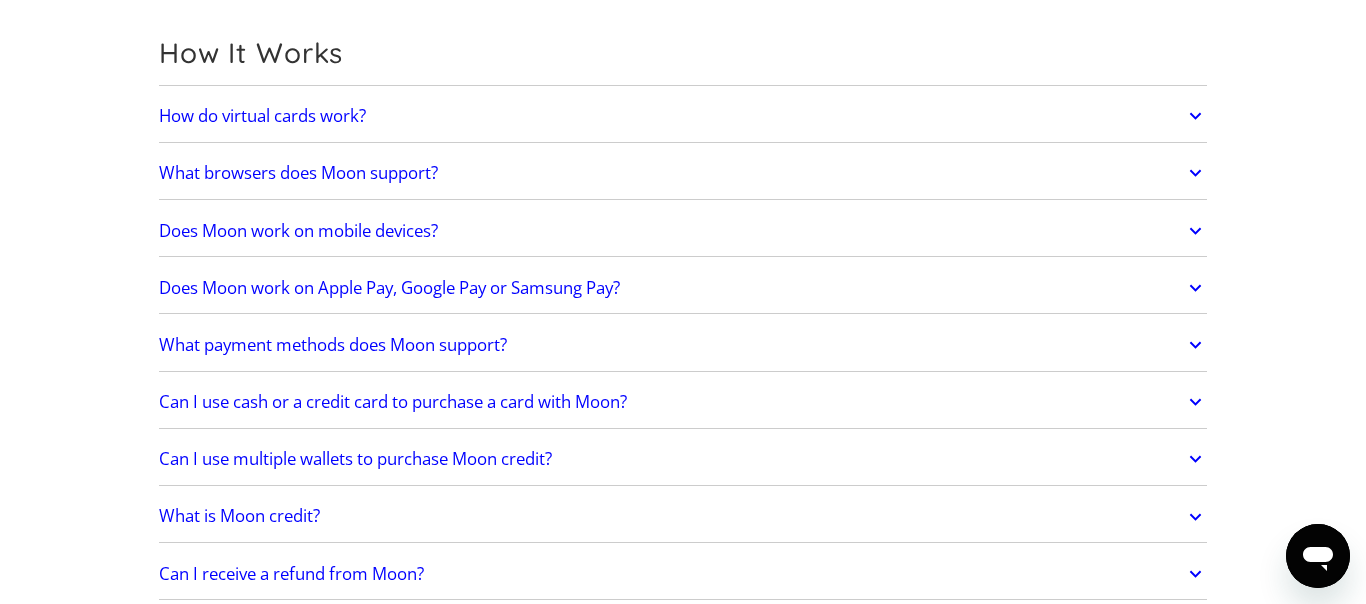 click on "Does Moon work on Apple Pay, Google Pay or Samsung Pay?" at bounding box center (389, 288) 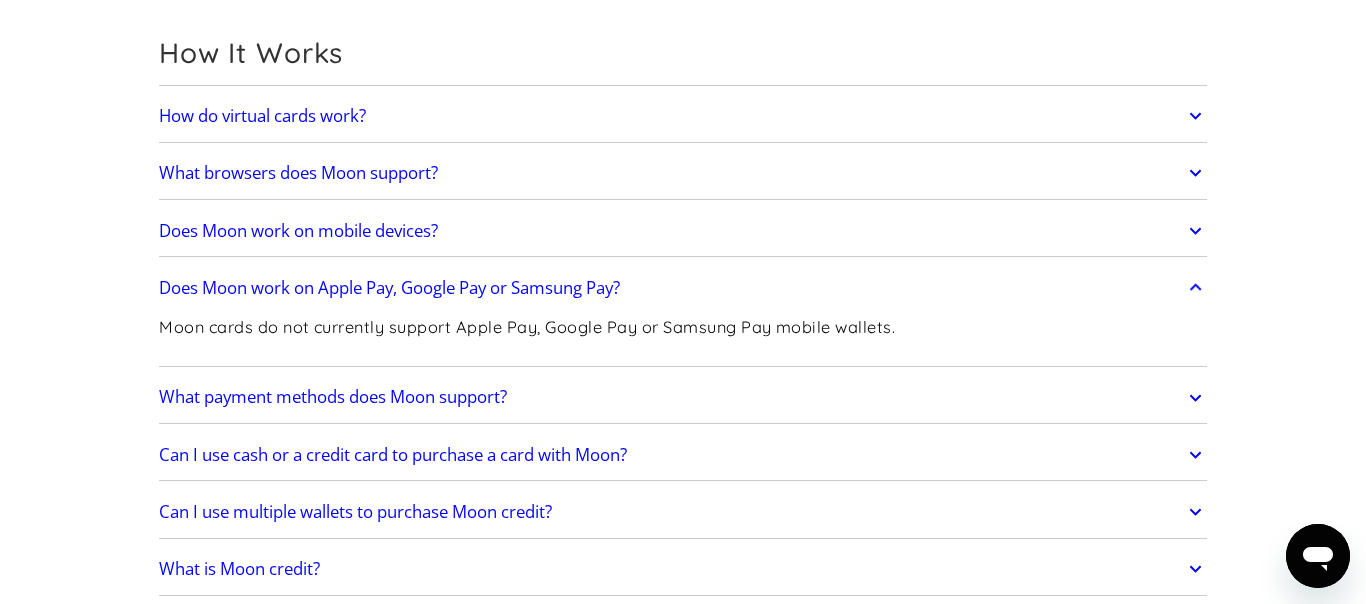 click on "Does Moon work on mobile devices?" at bounding box center (298, 231) 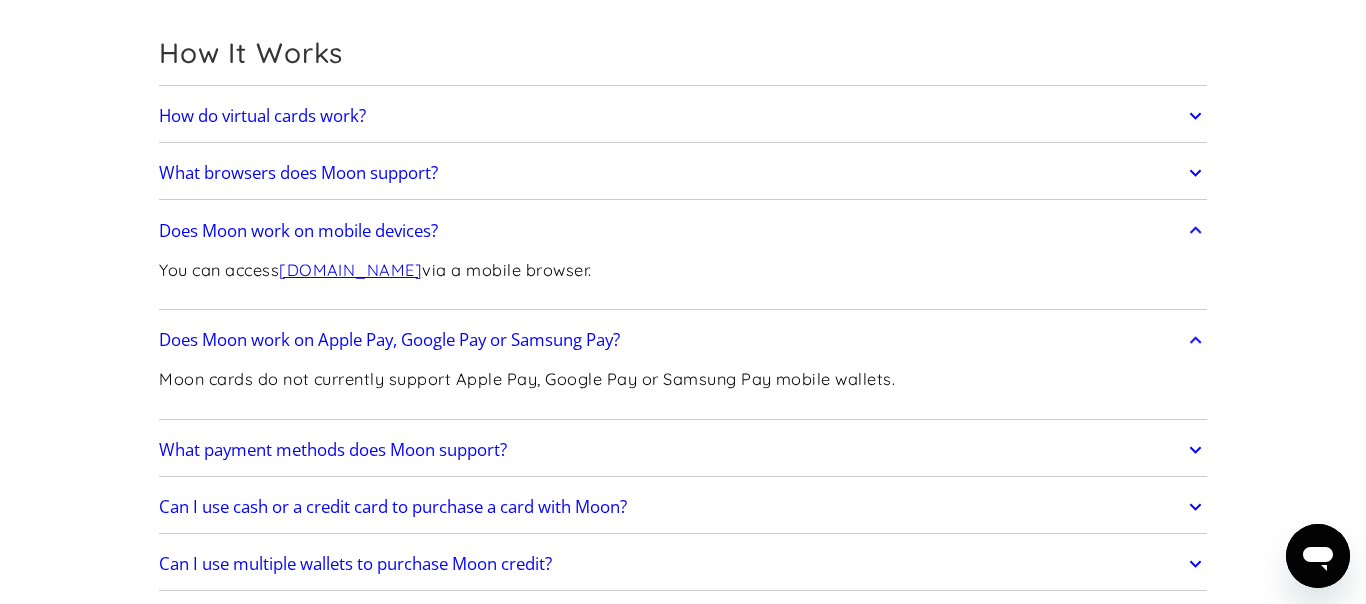 click on "How do virtual cards work?" at bounding box center (683, 116) 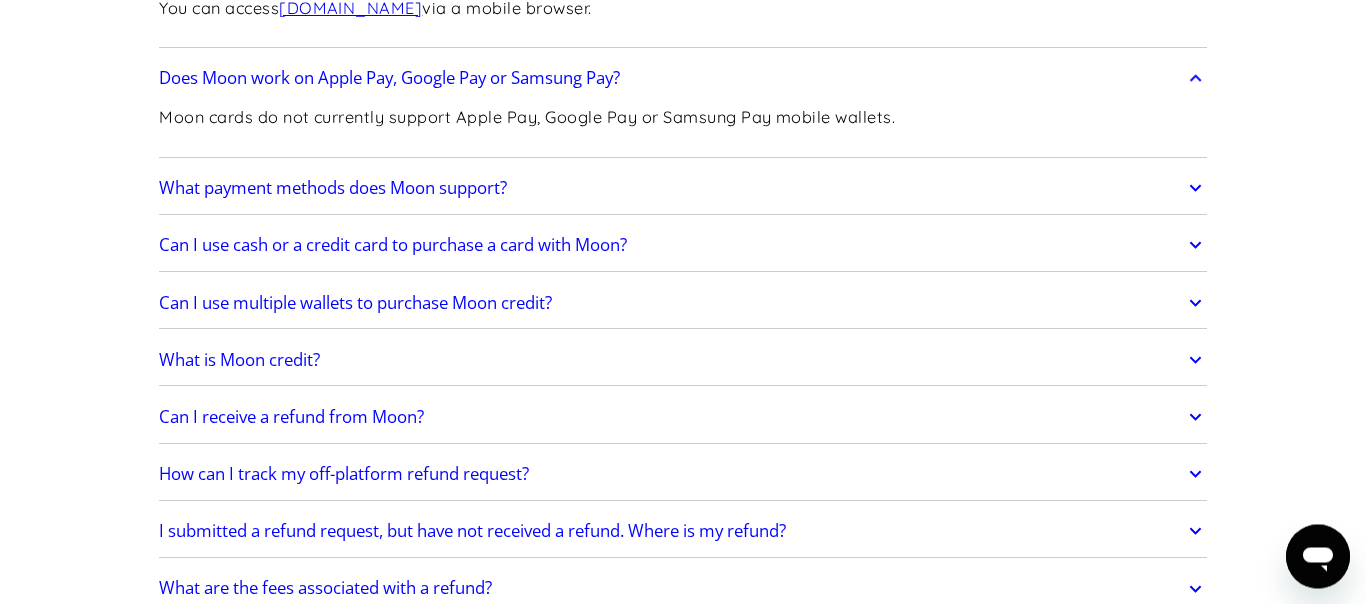 scroll, scrollTop: 913, scrollLeft: 0, axis: vertical 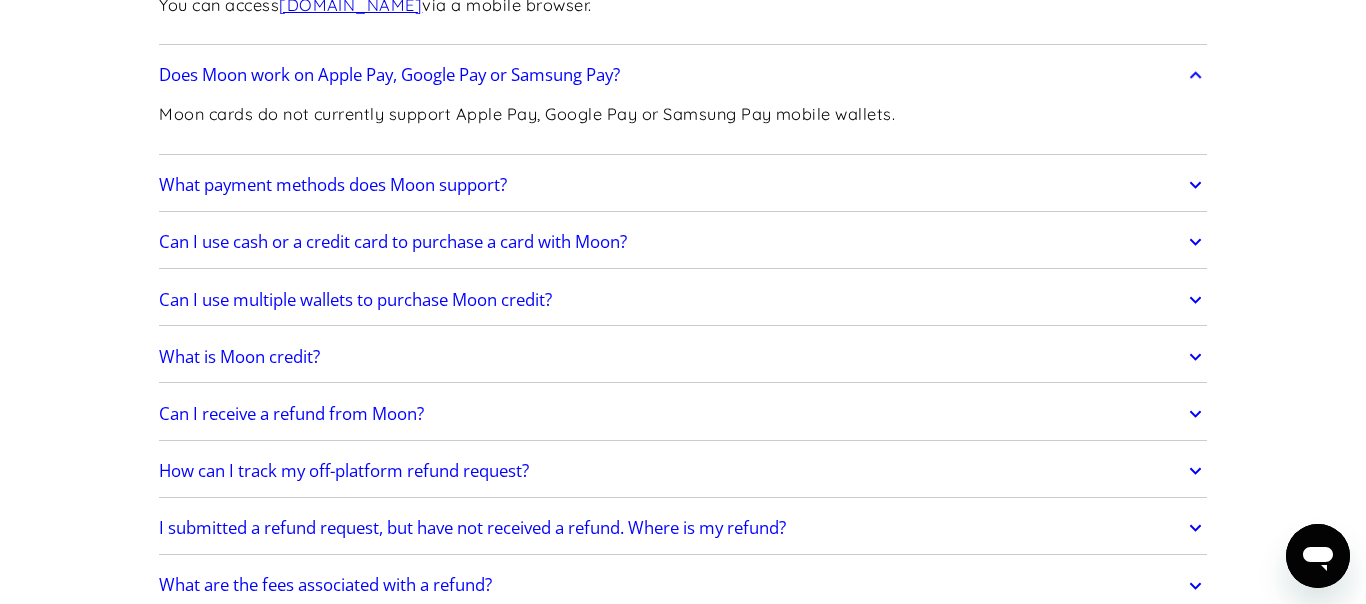 click on "Can I use cash or a credit card to purchase a card with Moon?" at bounding box center [393, 242] 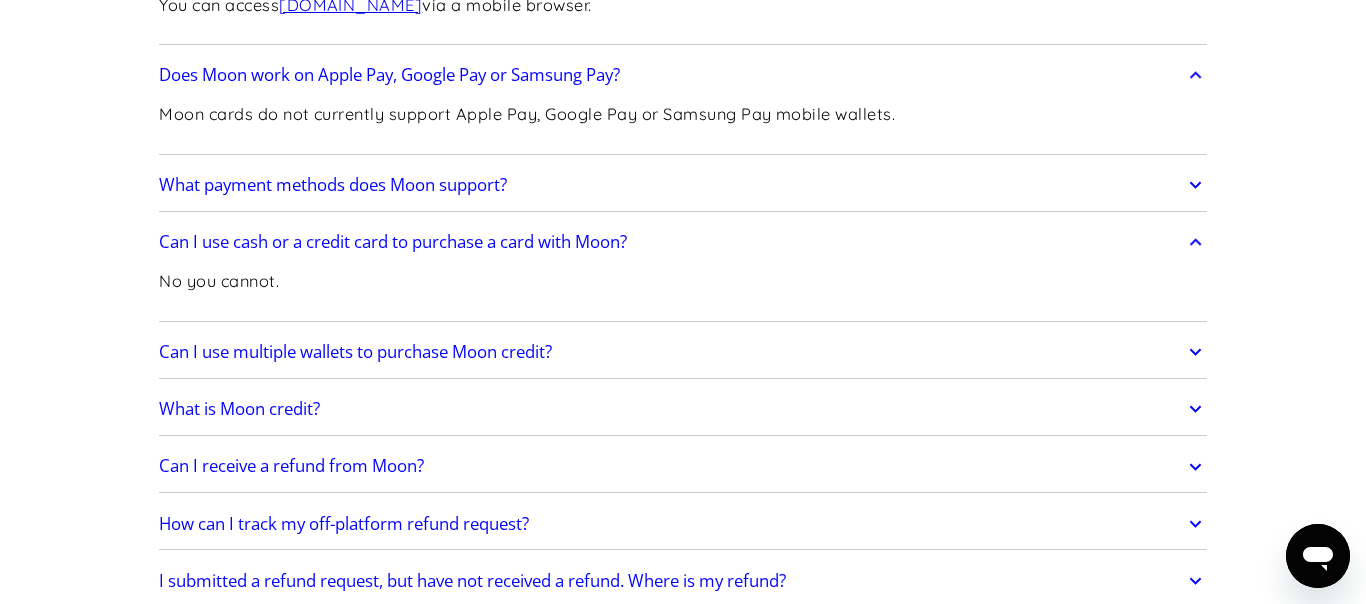 click on "What payment methods does Moon support?" at bounding box center (333, 185) 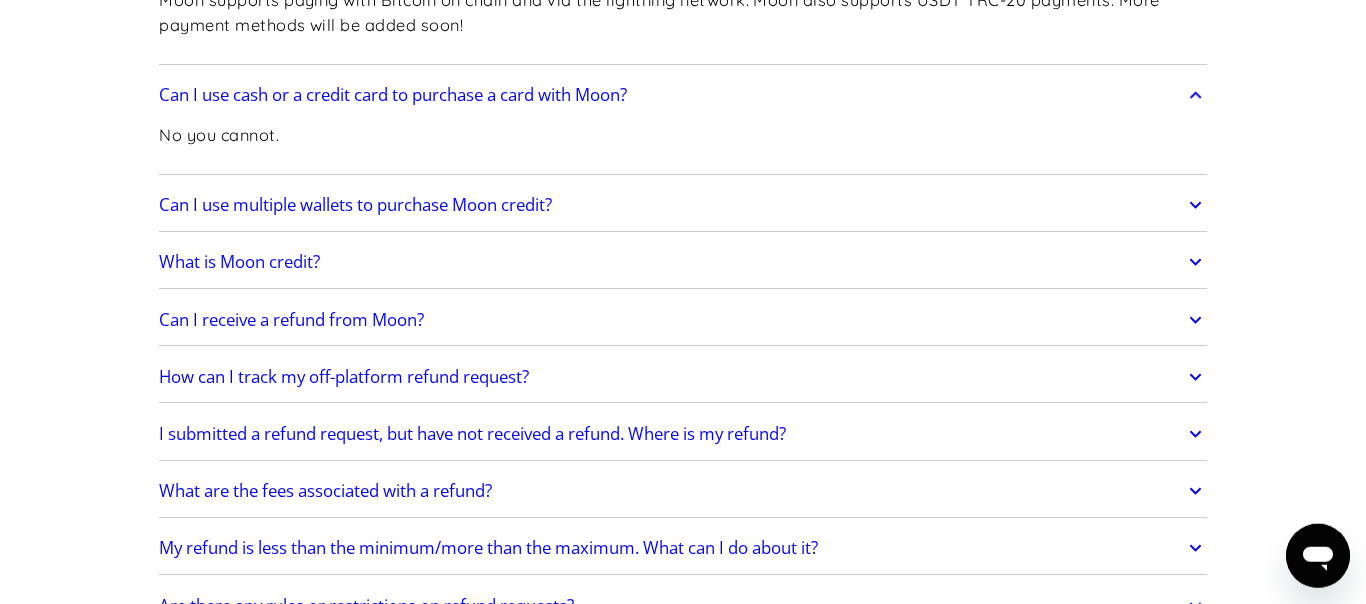 scroll, scrollTop: 1141, scrollLeft: 0, axis: vertical 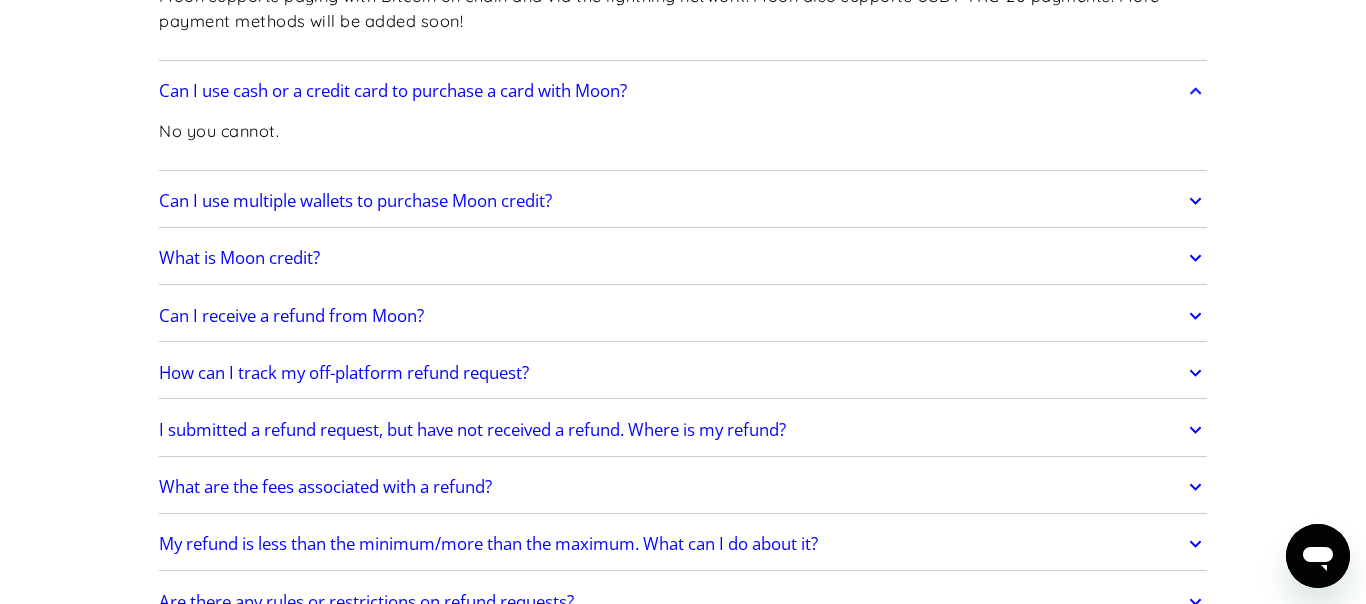 click on "What is Moon credit?" at bounding box center [239, 258] 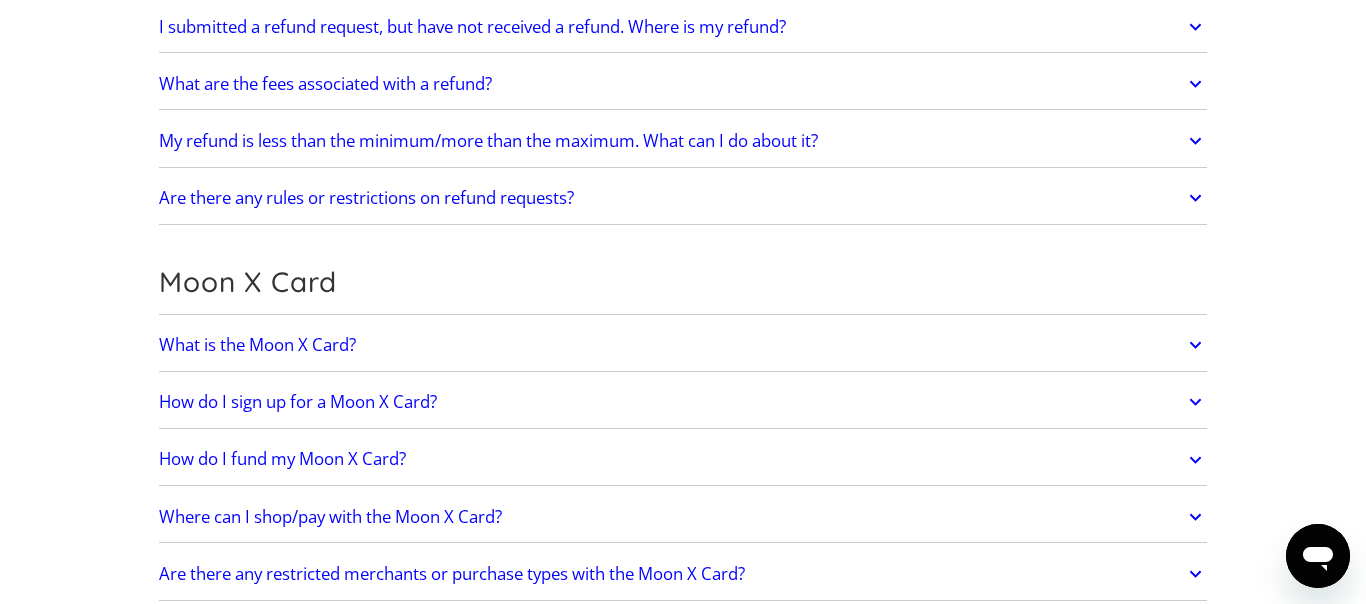 scroll, scrollTop: 1711, scrollLeft: 0, axis: vertical 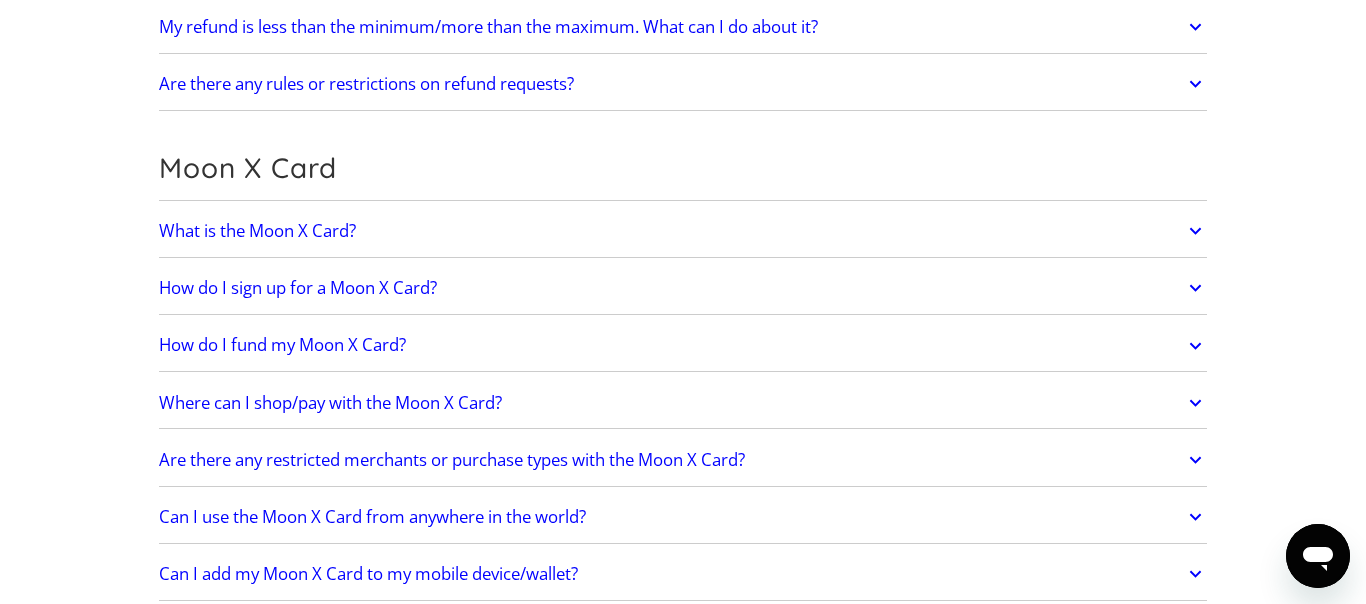 click on "What is the Moon X Card?" at bounding box center [257, 231] 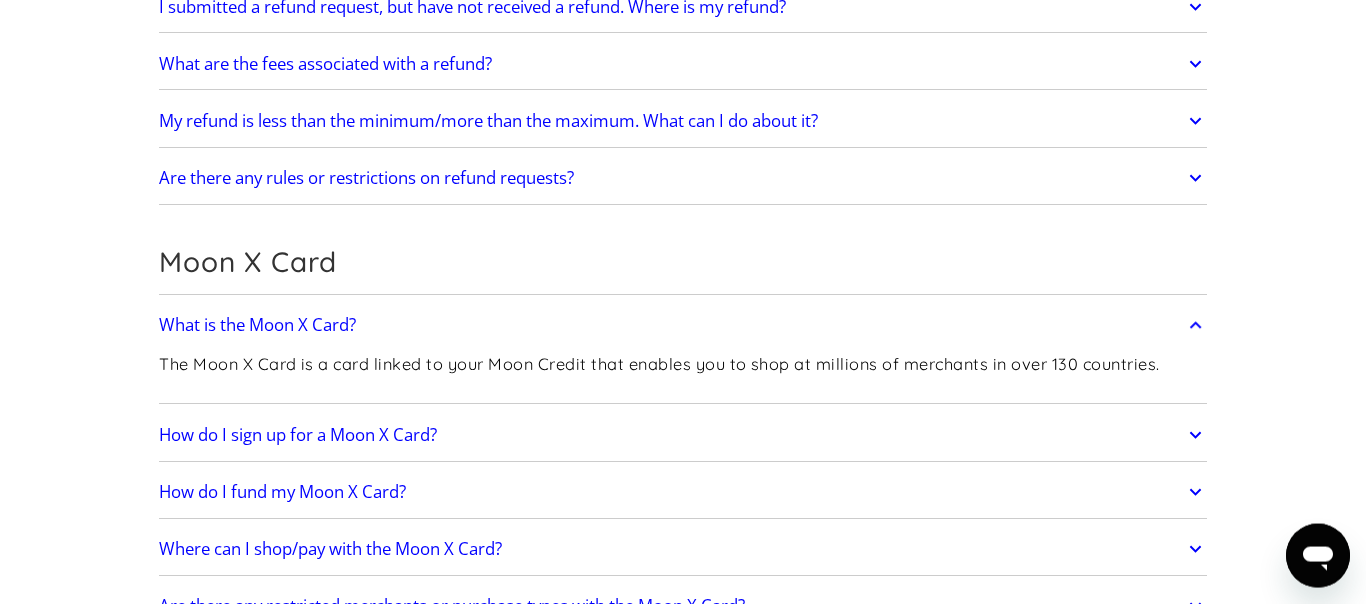 scroll, scrollTop: 1825, scrollLeft: 0, axis: vertical 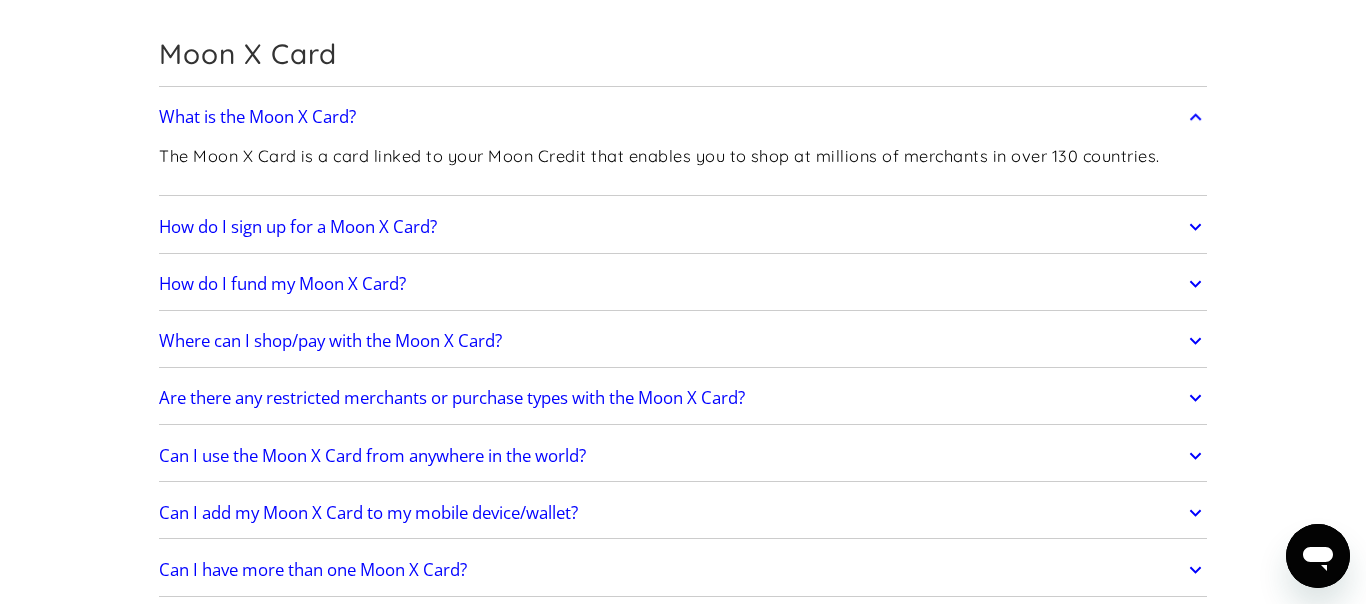 click on "Where can I shop/pay with the Moon X Card?" at bounding box center [330, 341] 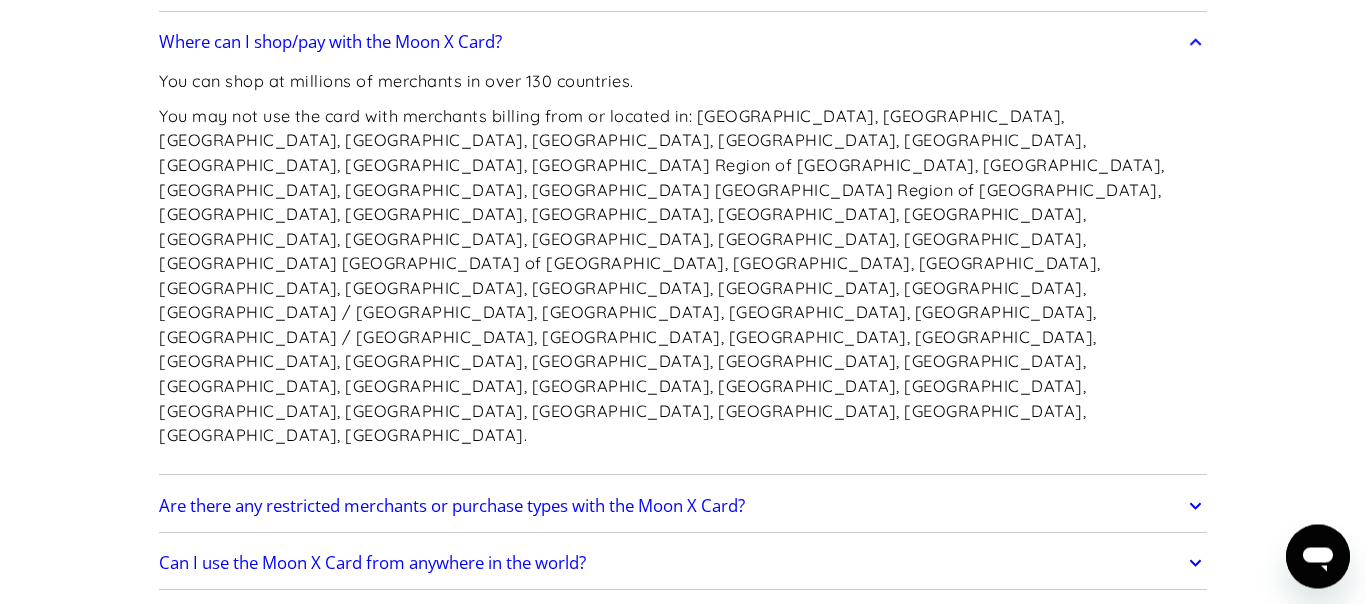 scroll, scrollTop: 2167, scrollLeft: 0, axis: vertical 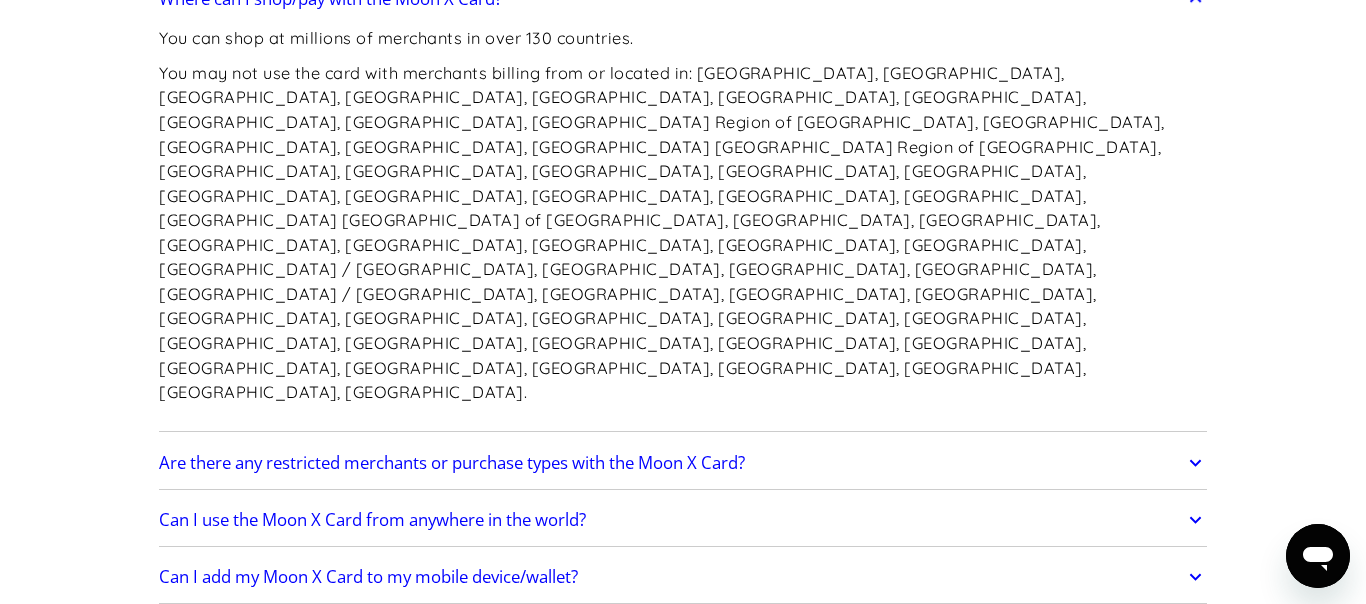 click on "Are there any restricted merchants or purchase types with the Moon X Card?" at bounding box center (452, 463) 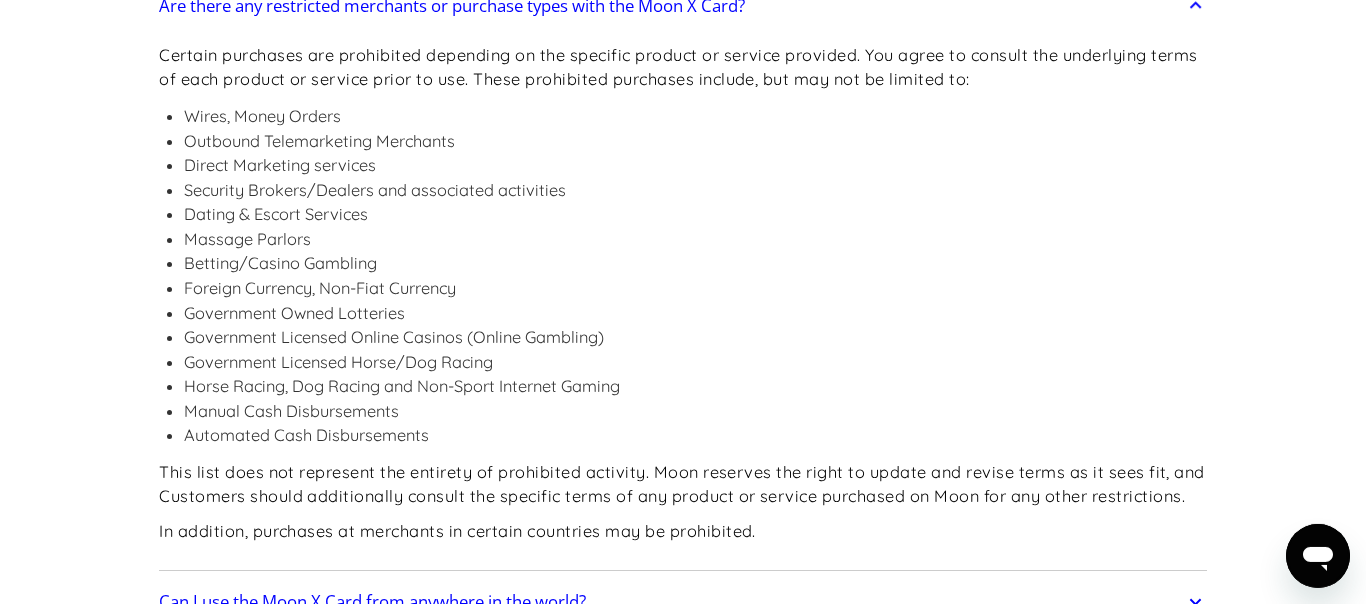scroll, scrollTop: 2737, scrollLeft: 0, axis: vertical 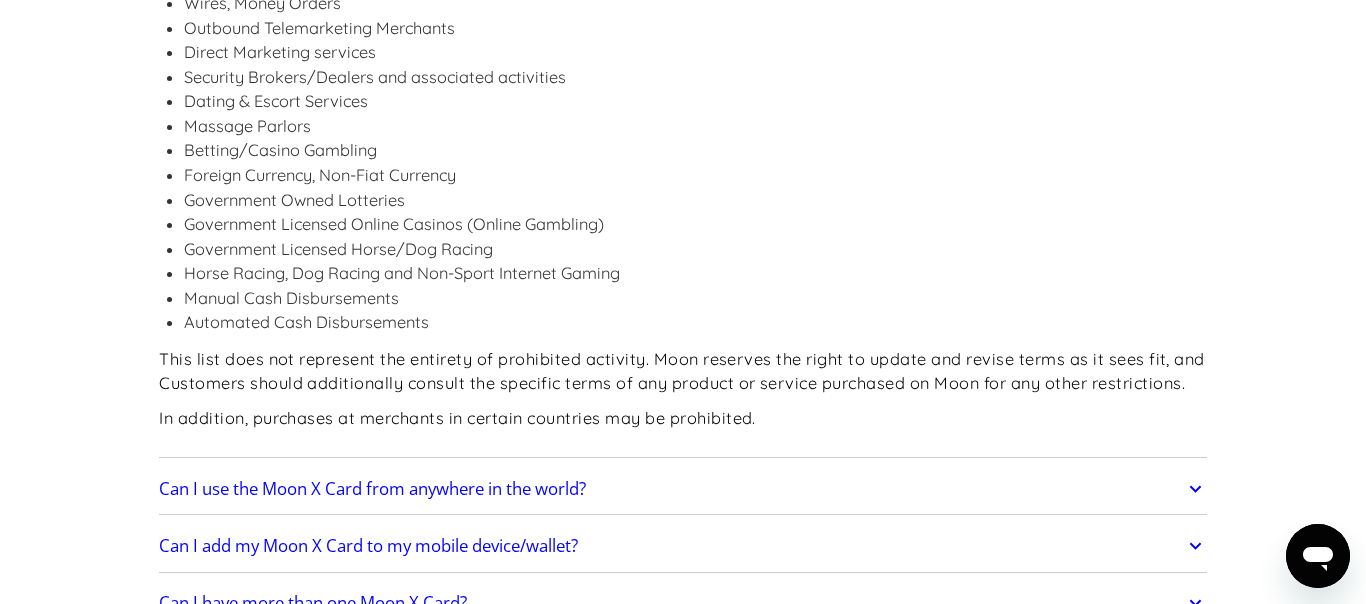 click on "Can I use the Moon X Card from anywhere in the world?" at bounding box center [372, 489] 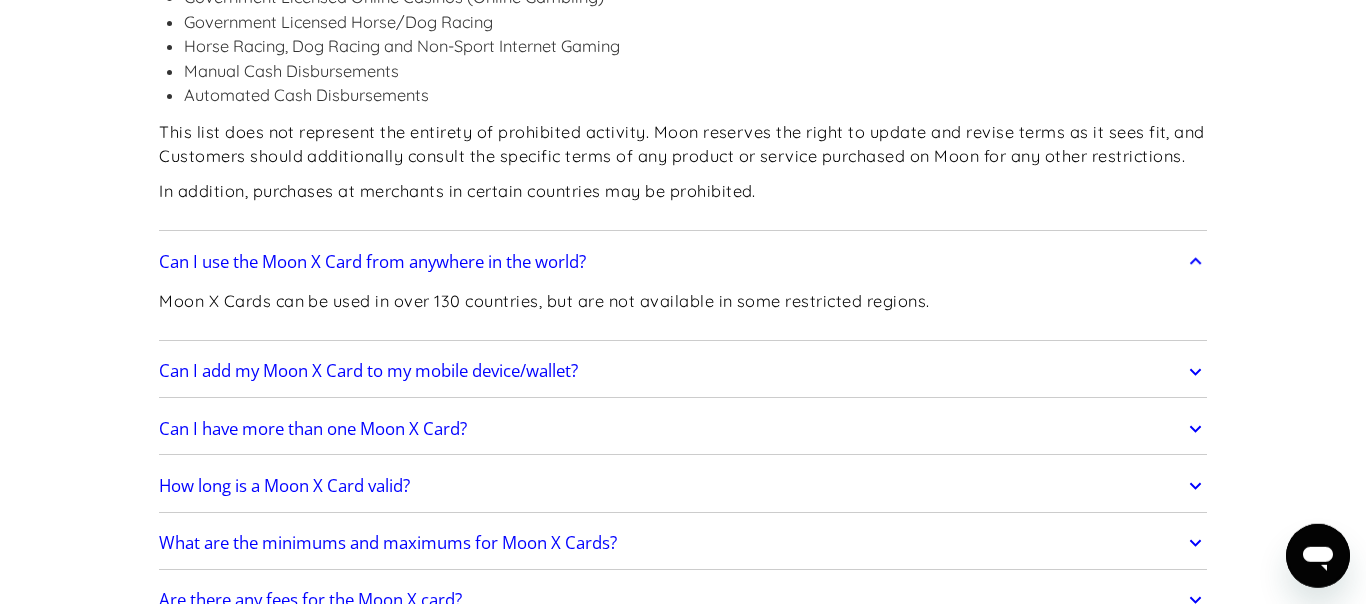 scroll, scrollTop: 2965, scrollLeft: 0, axis: vertical 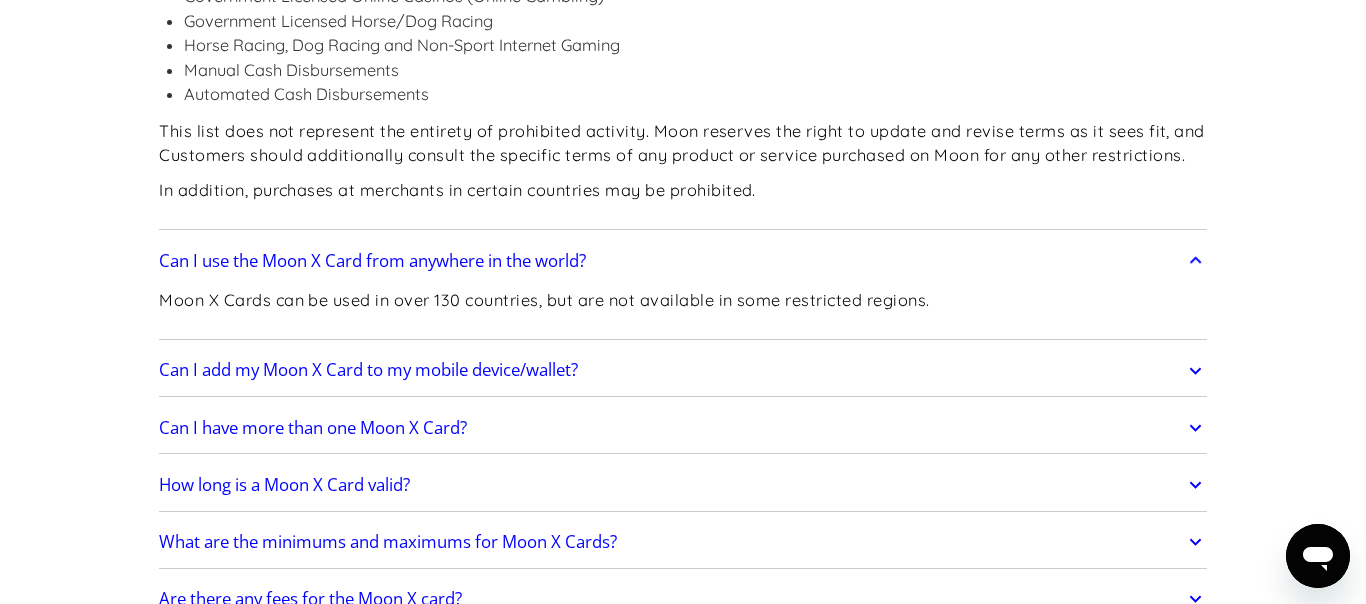 click on "How long is a Moon X Card valid?" at bounding box center [284, 485] 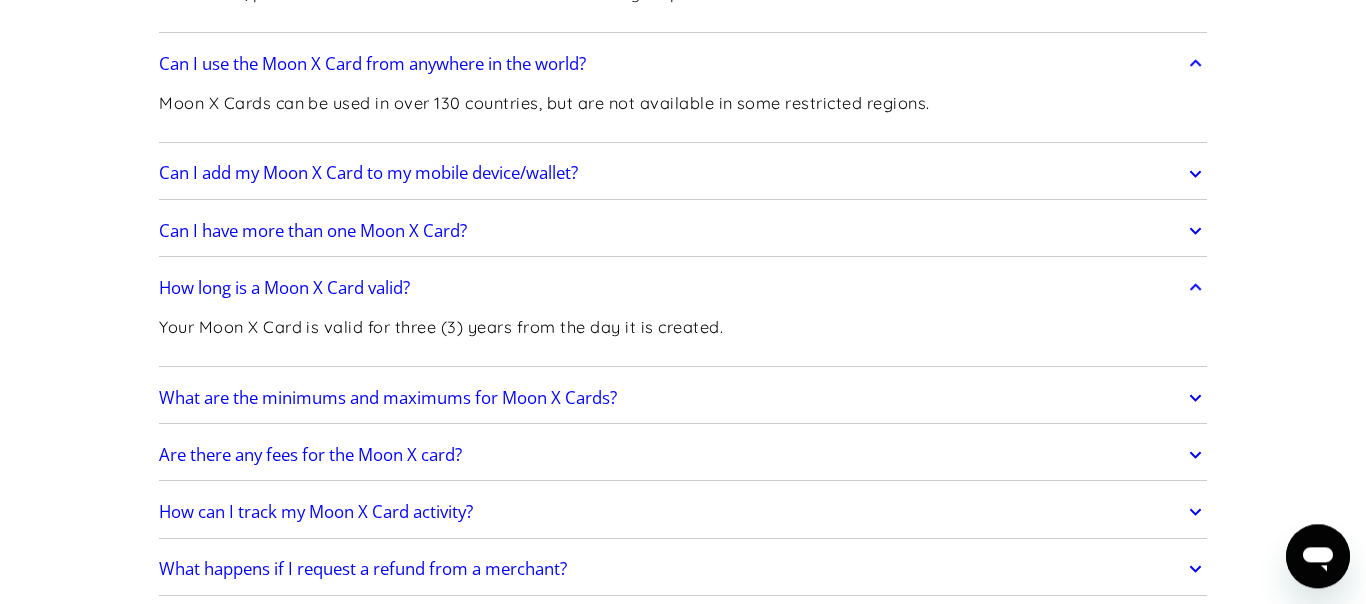 scroll, scrollTop: 3193, scrollLeft: 0, axis: vertical 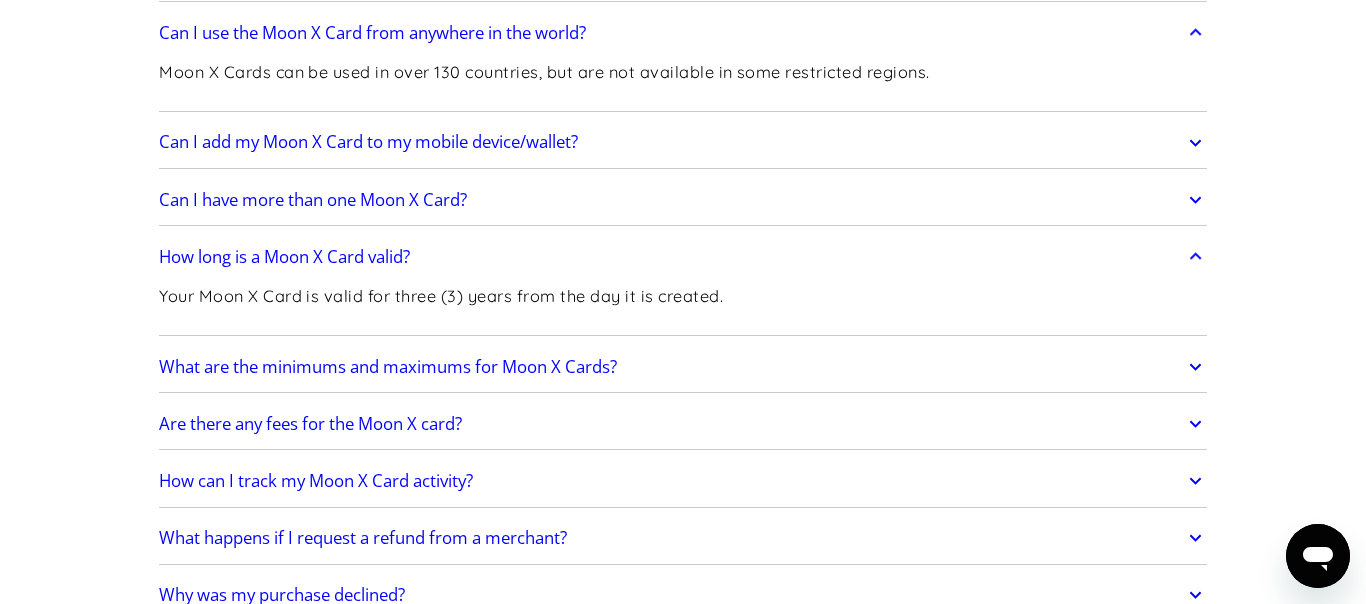 click on "What are the minimums and maximums for Moon X Cards?" at bounding box center (388, 367) 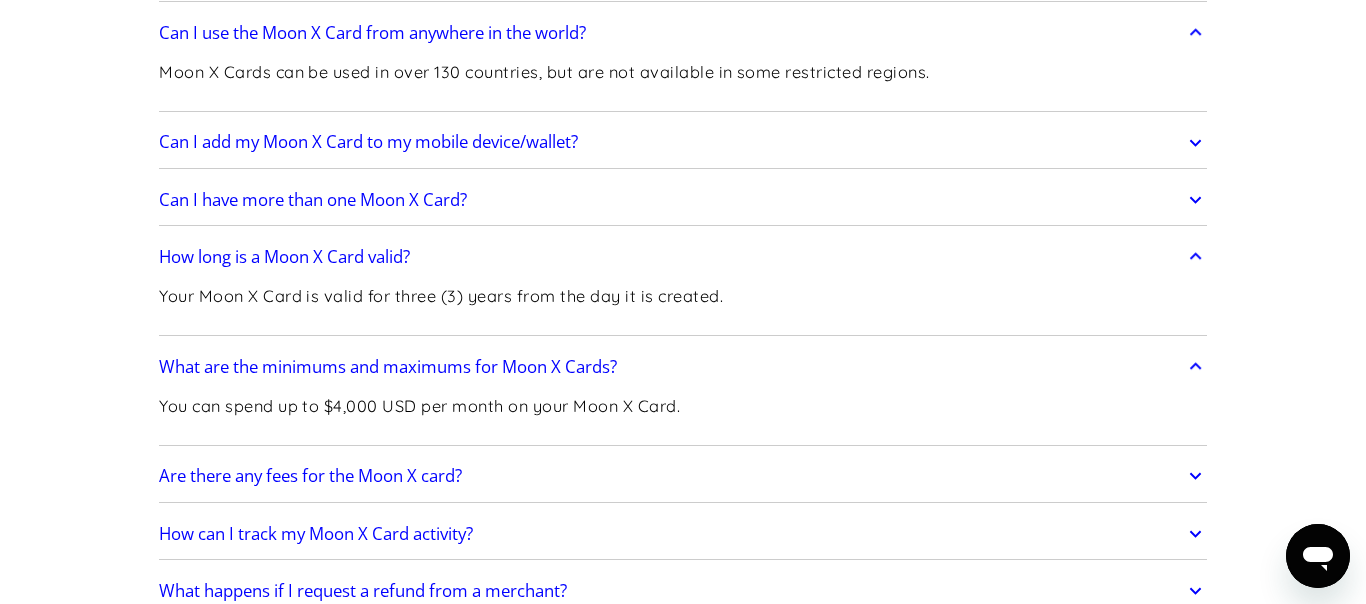 click on "What happens if I request a refund from a merchant?" at bounding box center [363, 591] 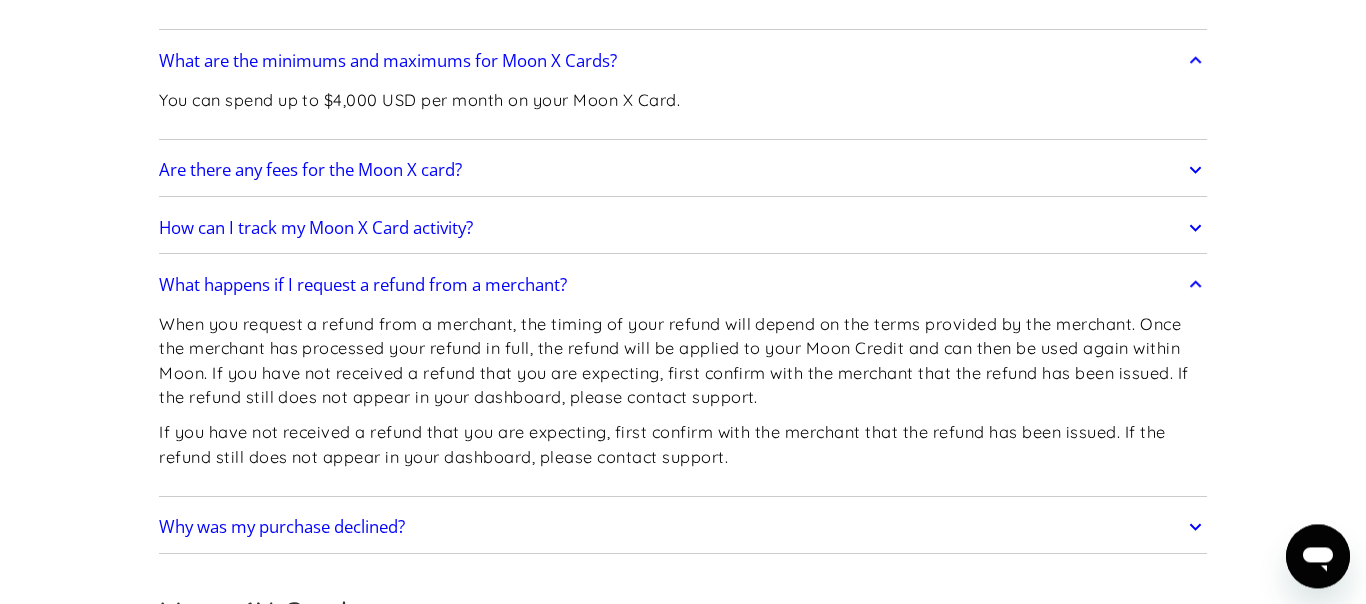 scroll, scrollTop: 3535, scrollLeft: 0, axis: vertical 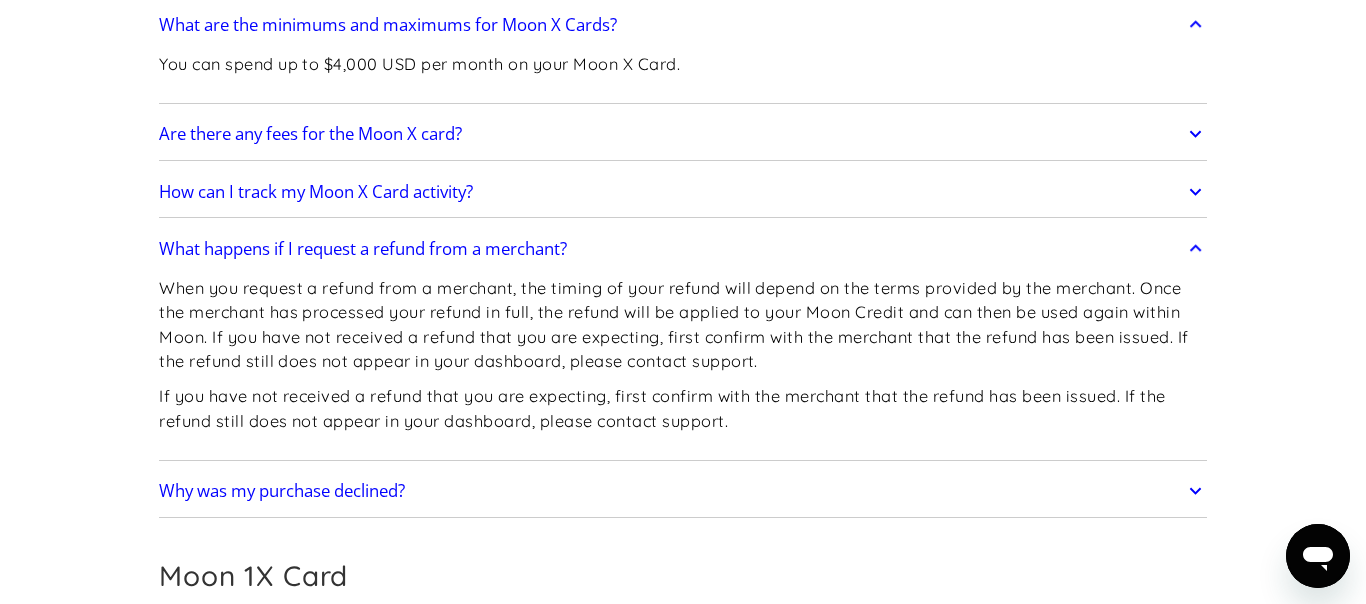 drag, startPoint x: 384, startPoint y: 328, endPoint x: 82, endPoint y: 381, distance: 306.6154 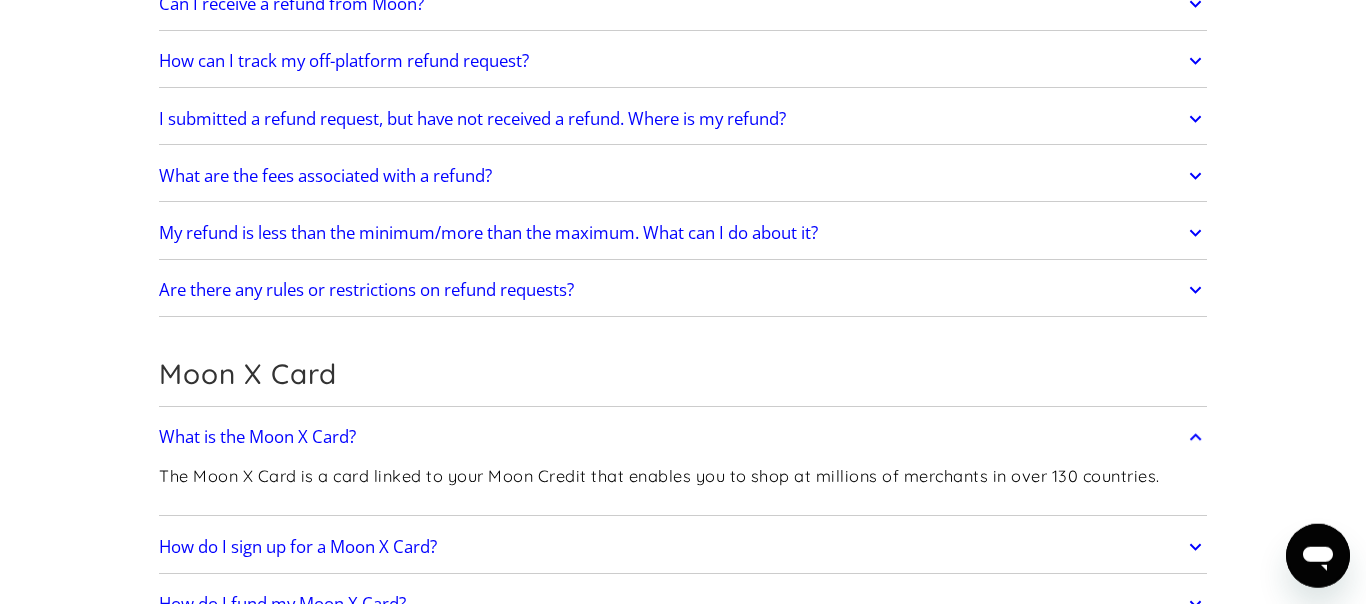scroll, scrollTop: 1483, scrollLeft: 0, axis: vertical 